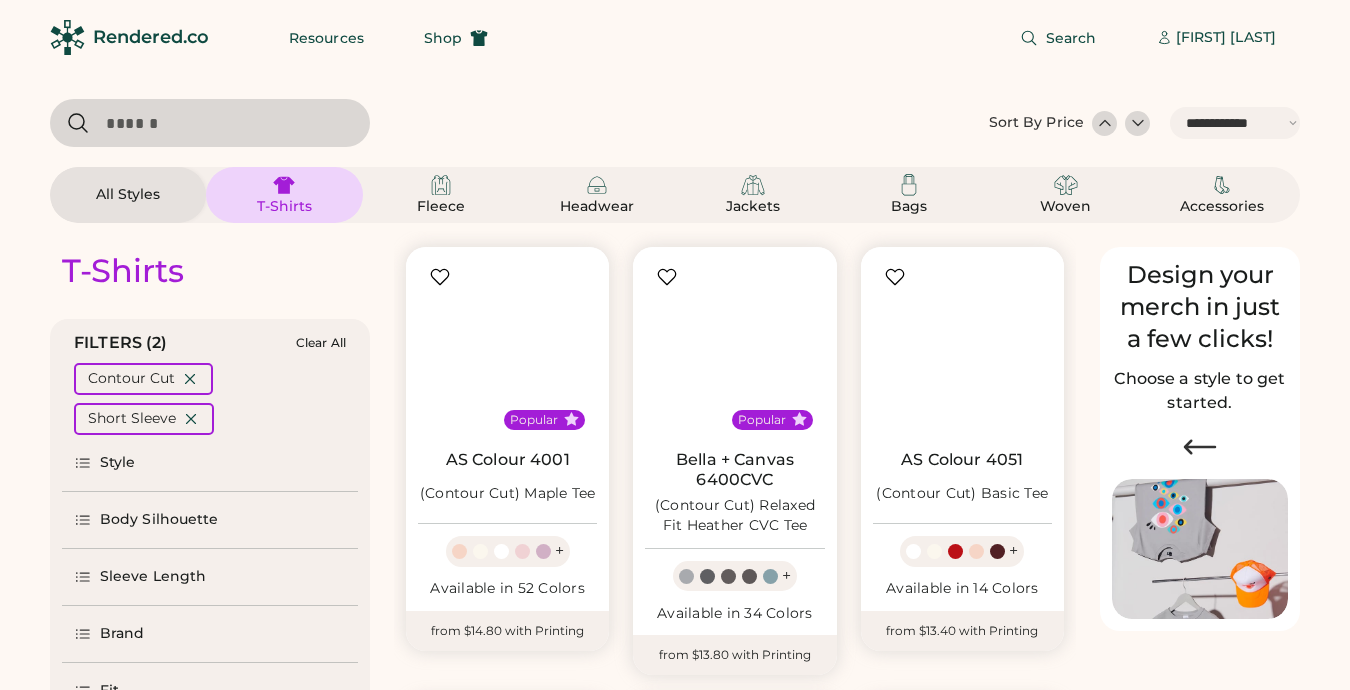 select on "*****" 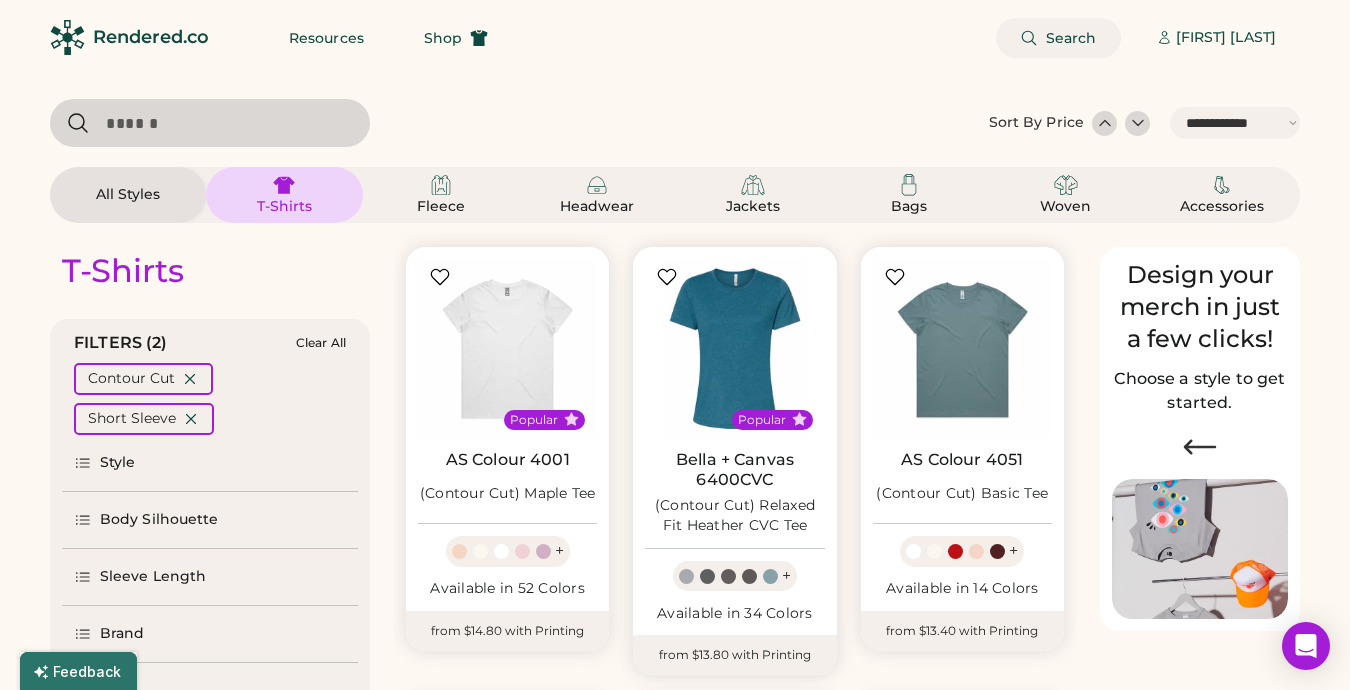 click on "Search" at bounding box center (1058, 38) 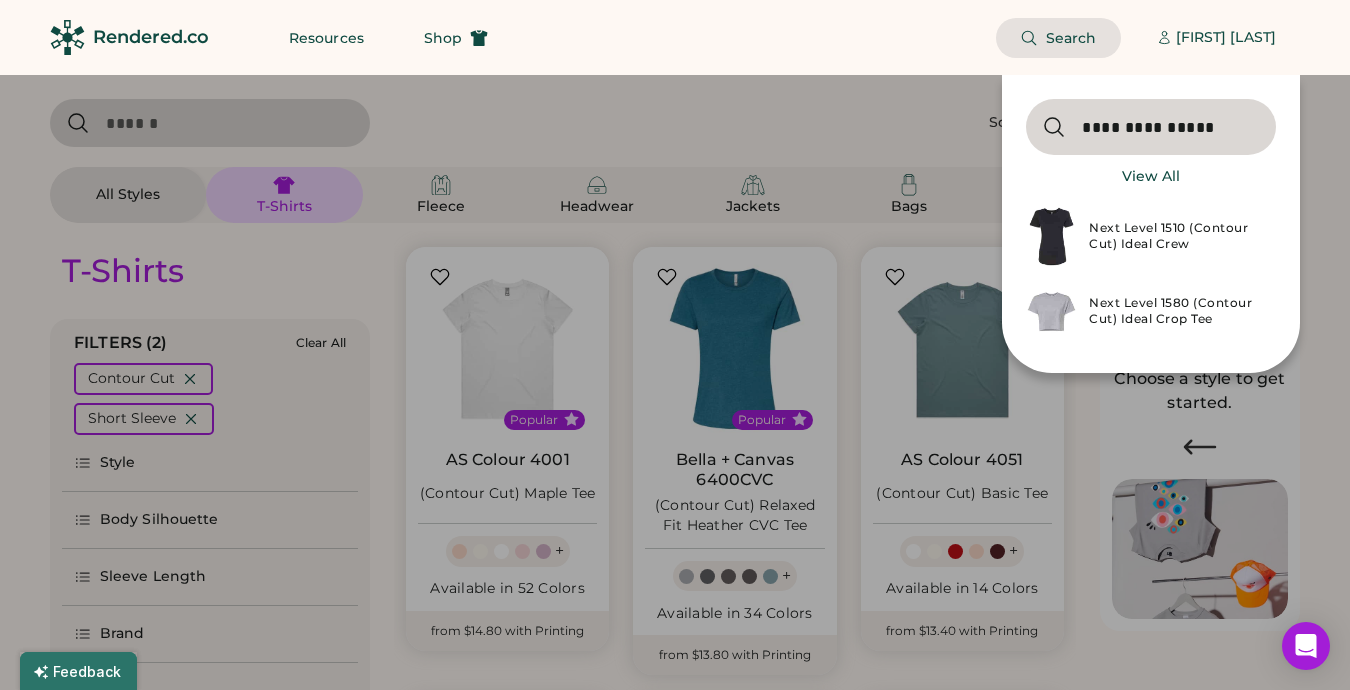 type on "**********" 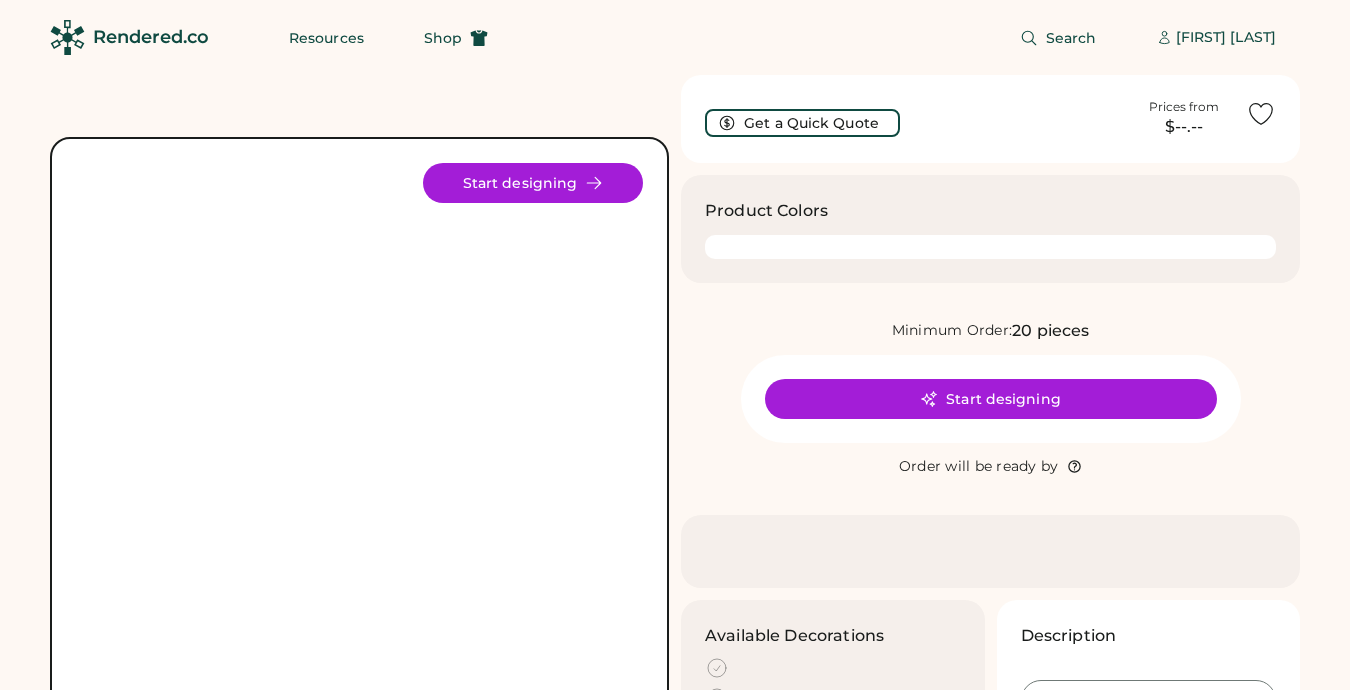 scroll, scrollTop: 0, scrollLeft: 0, axis: both 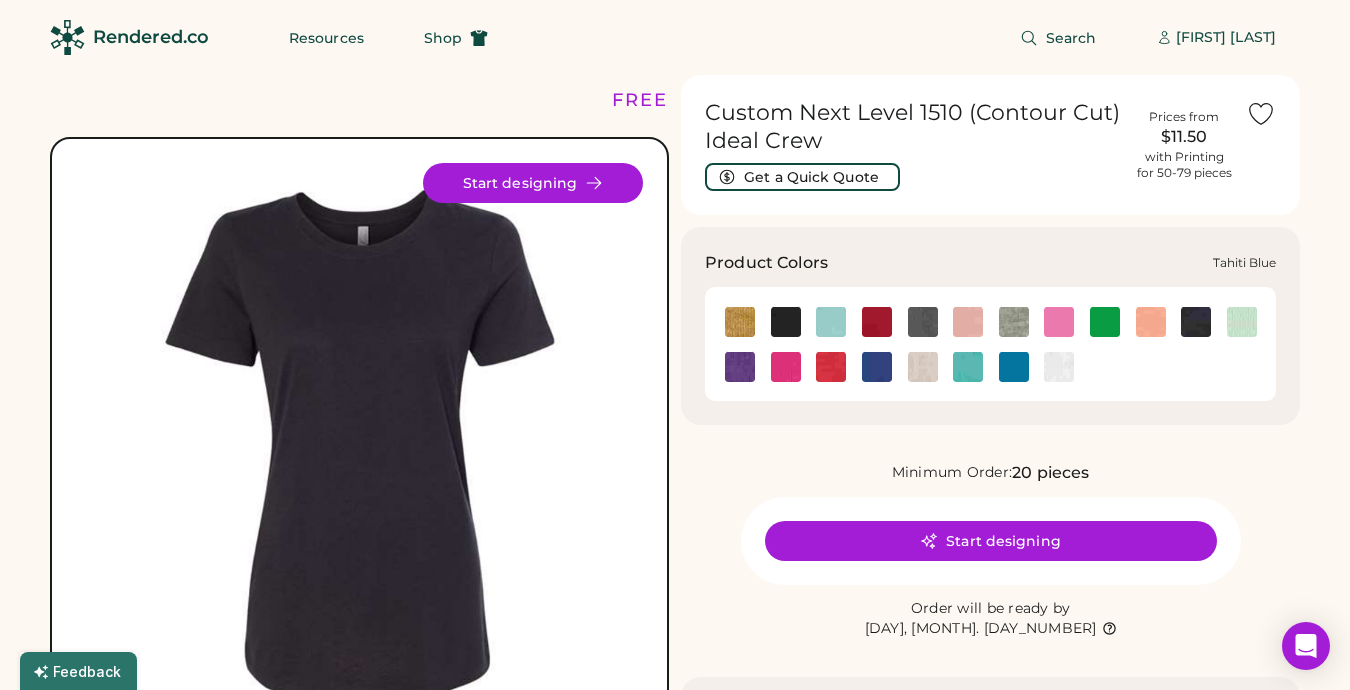 click 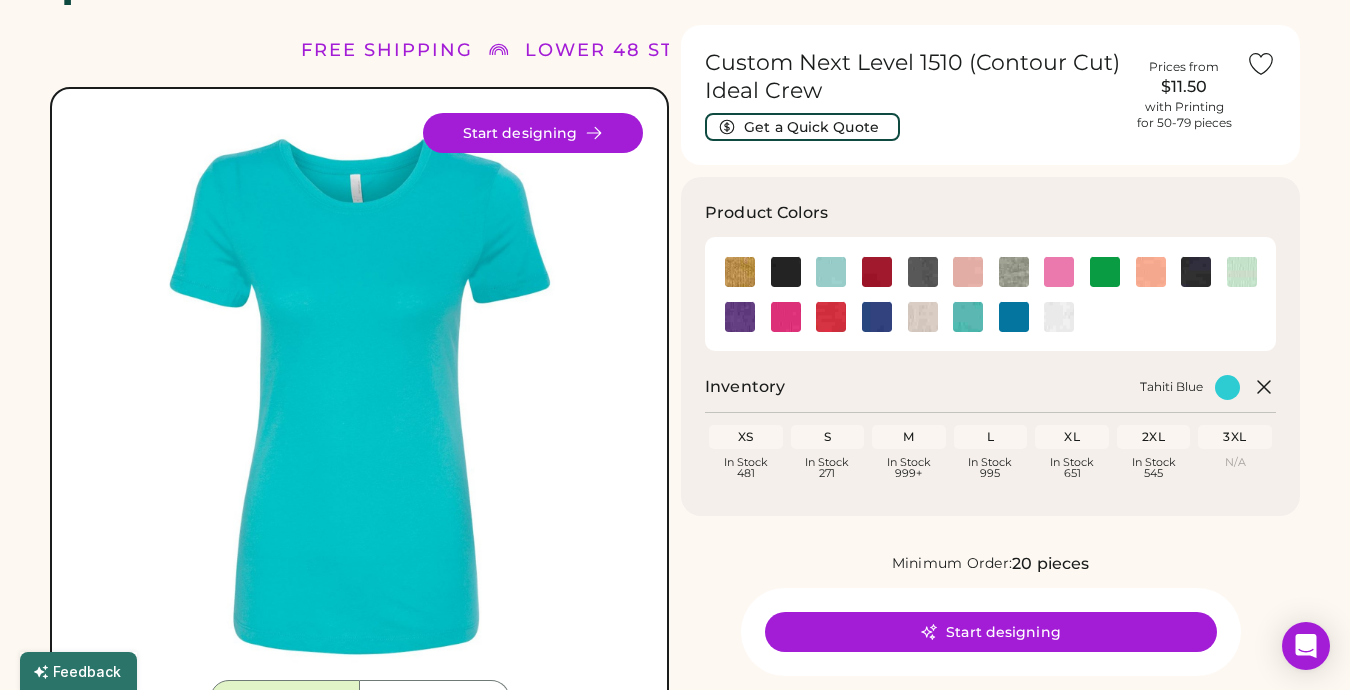 scroll, scrollTop: 49, scrollLeft: 0, axis: vertical 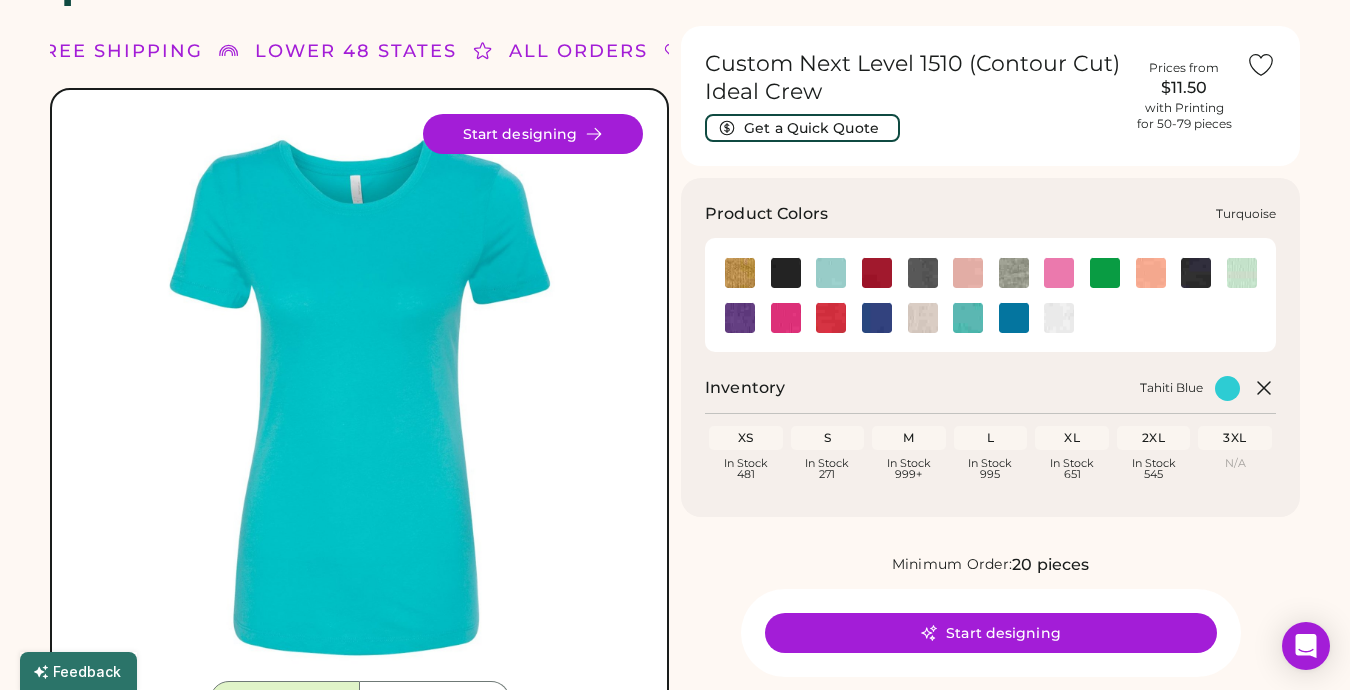 click 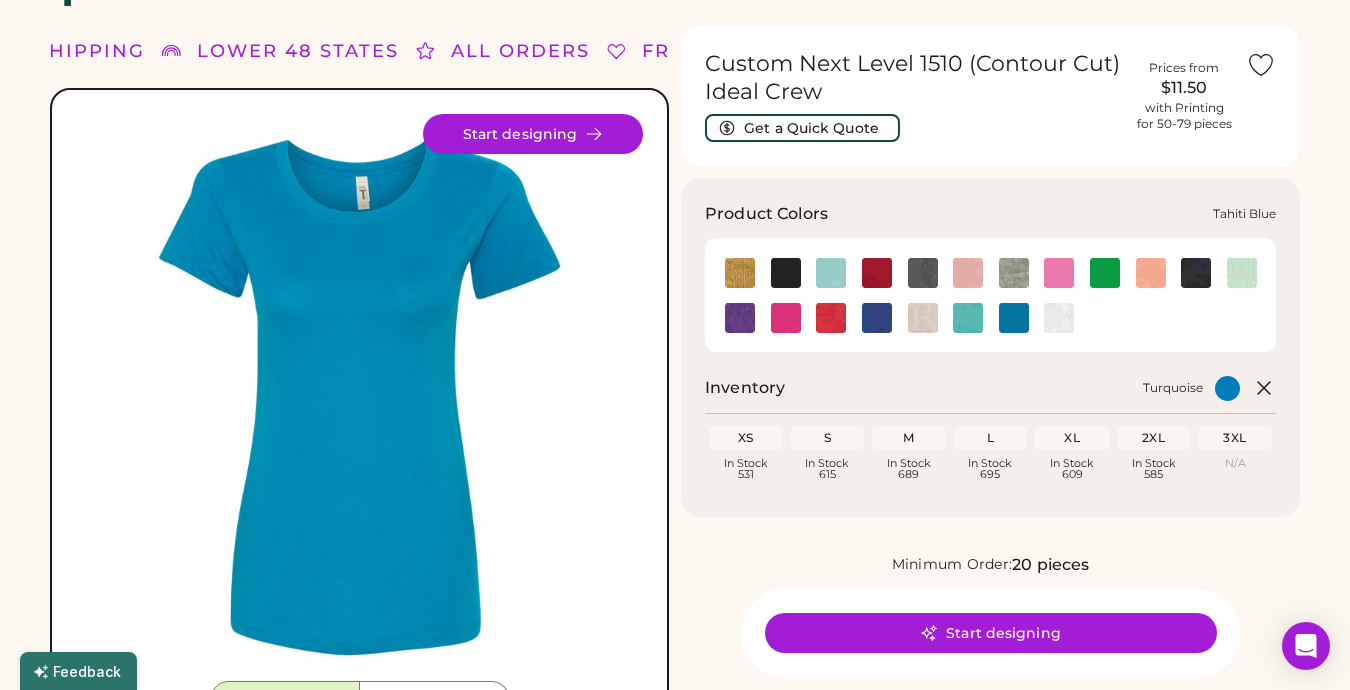 click 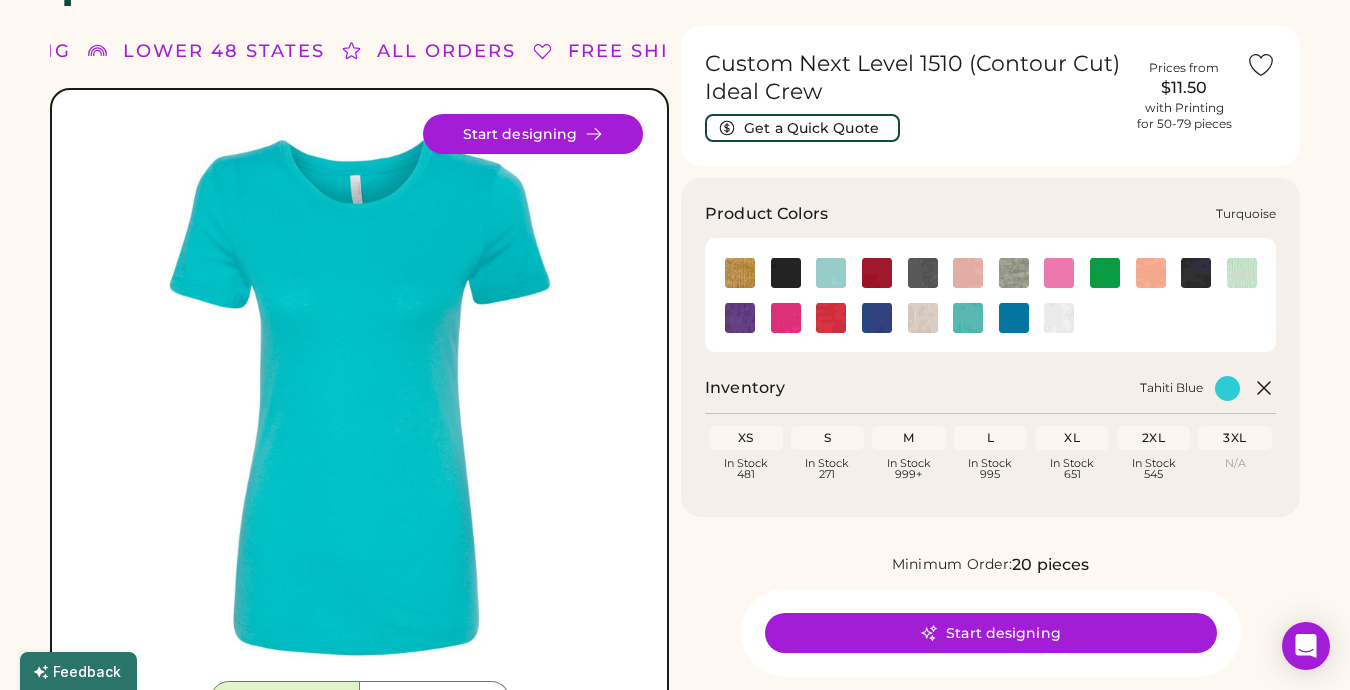 click 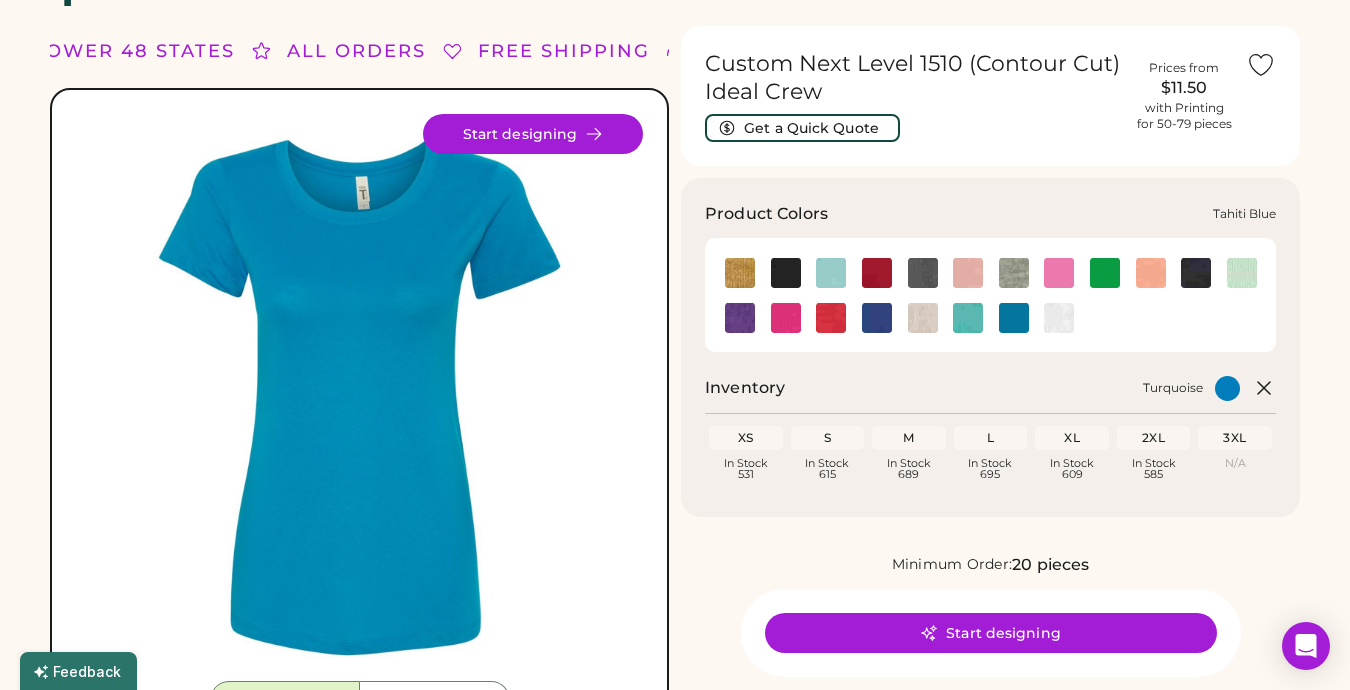 click 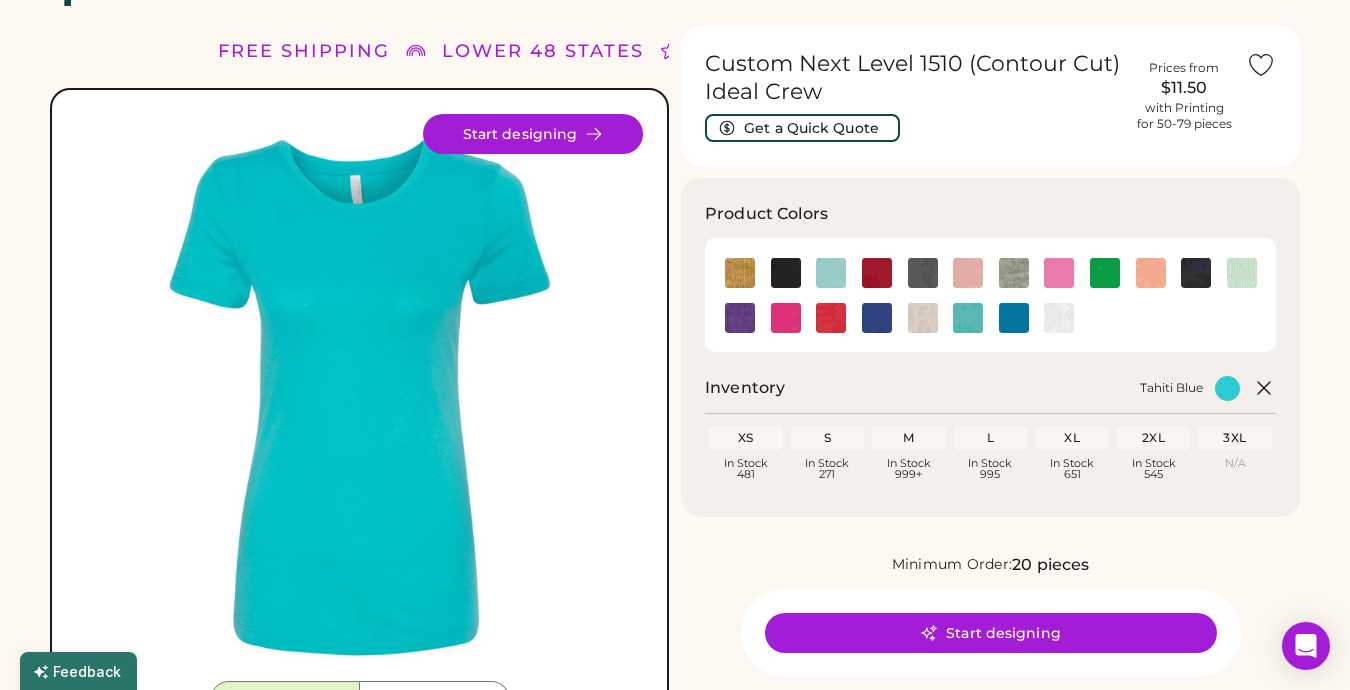 scroll, scrollTop: 0, scrollLeft: 0, axis: both 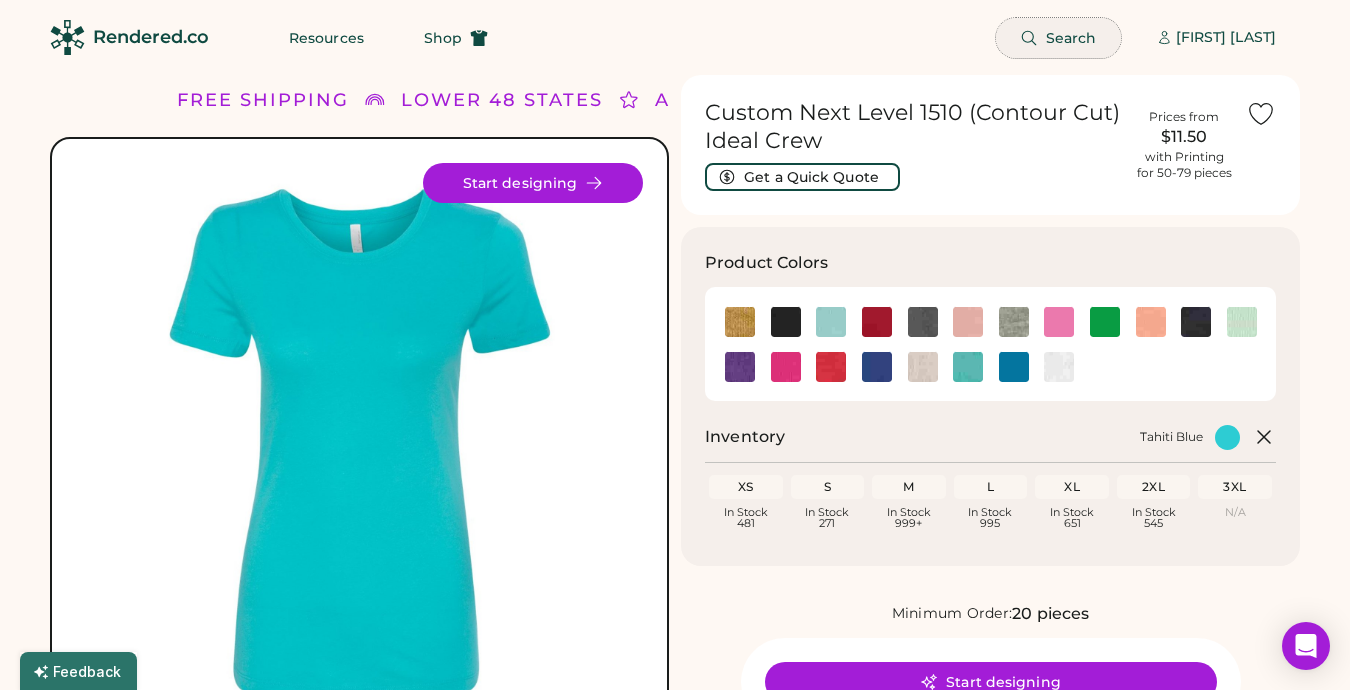 click on "Search" at bounding box center [1071, 38] 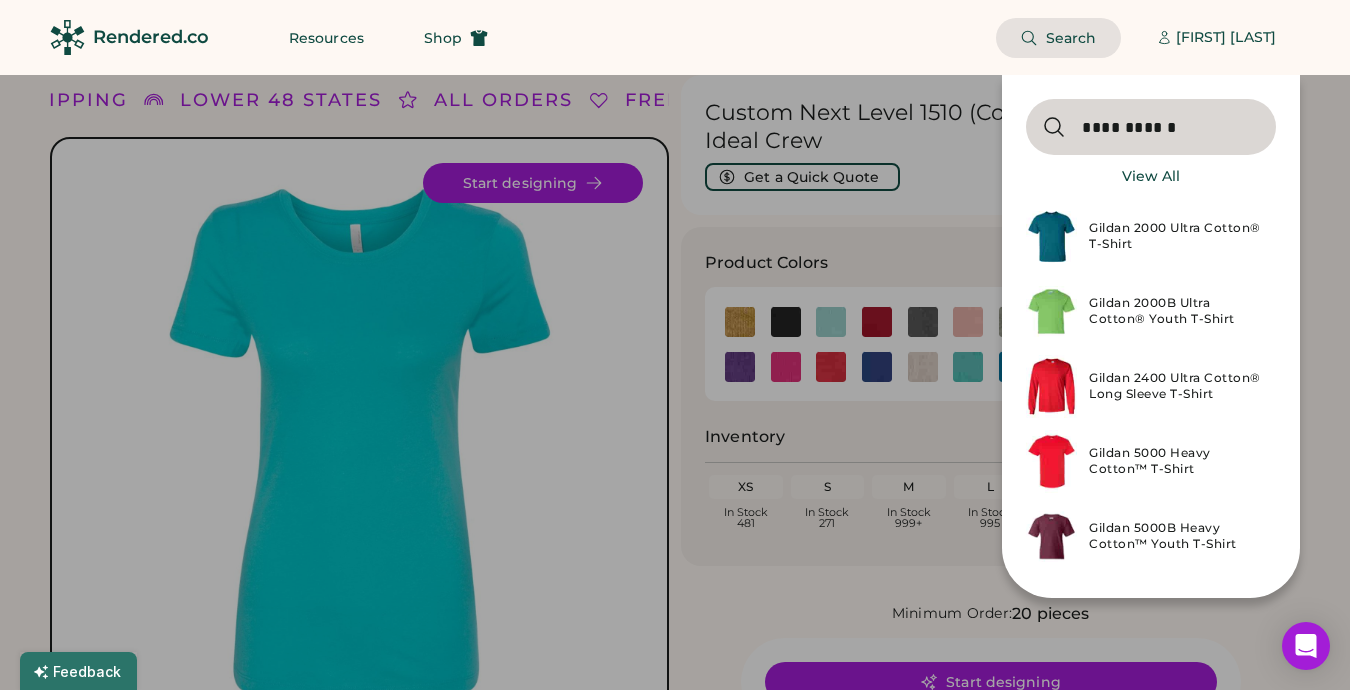 type on "**********" 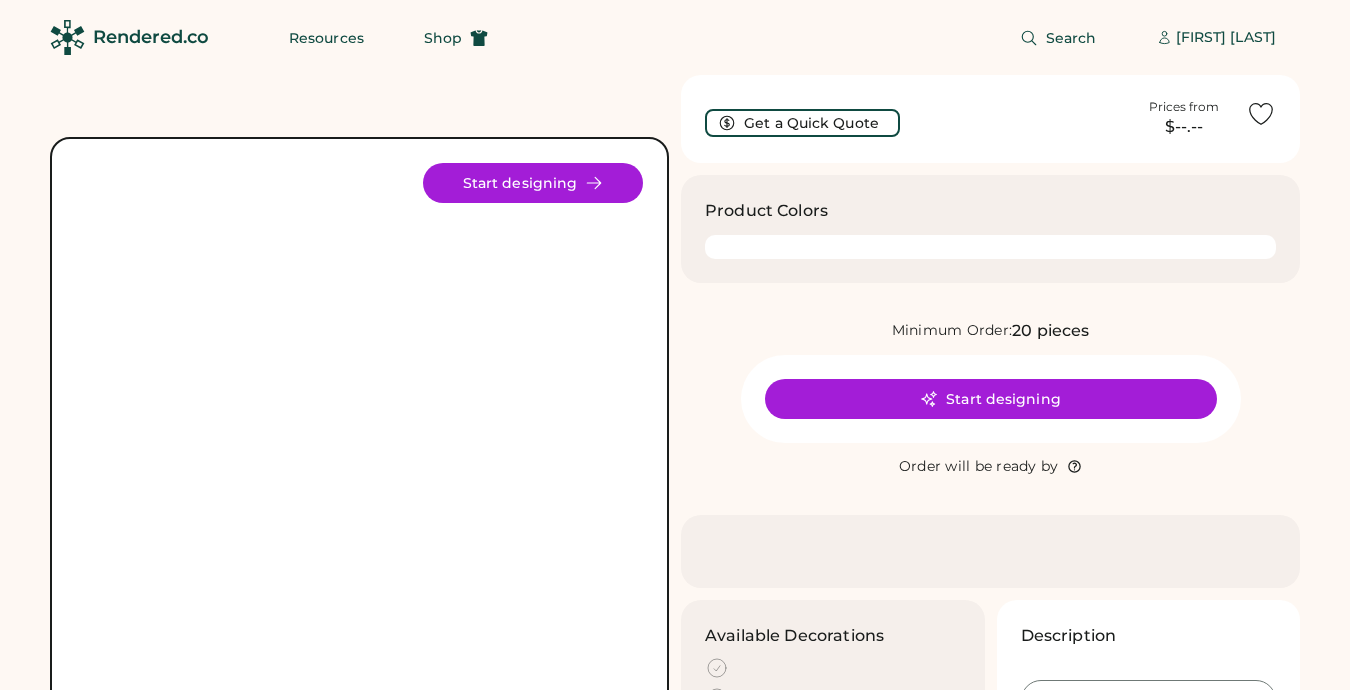 scroll, scrollTop: 0, scrollLeft: 0, axis: both 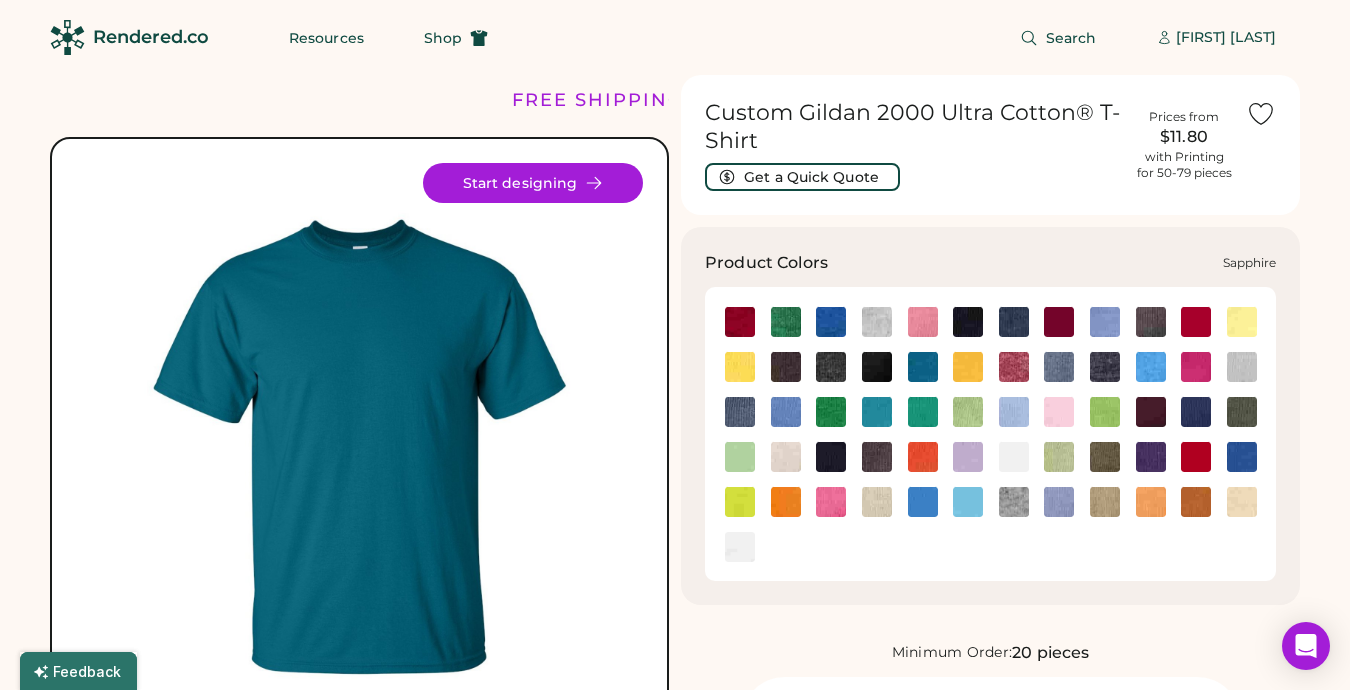 click 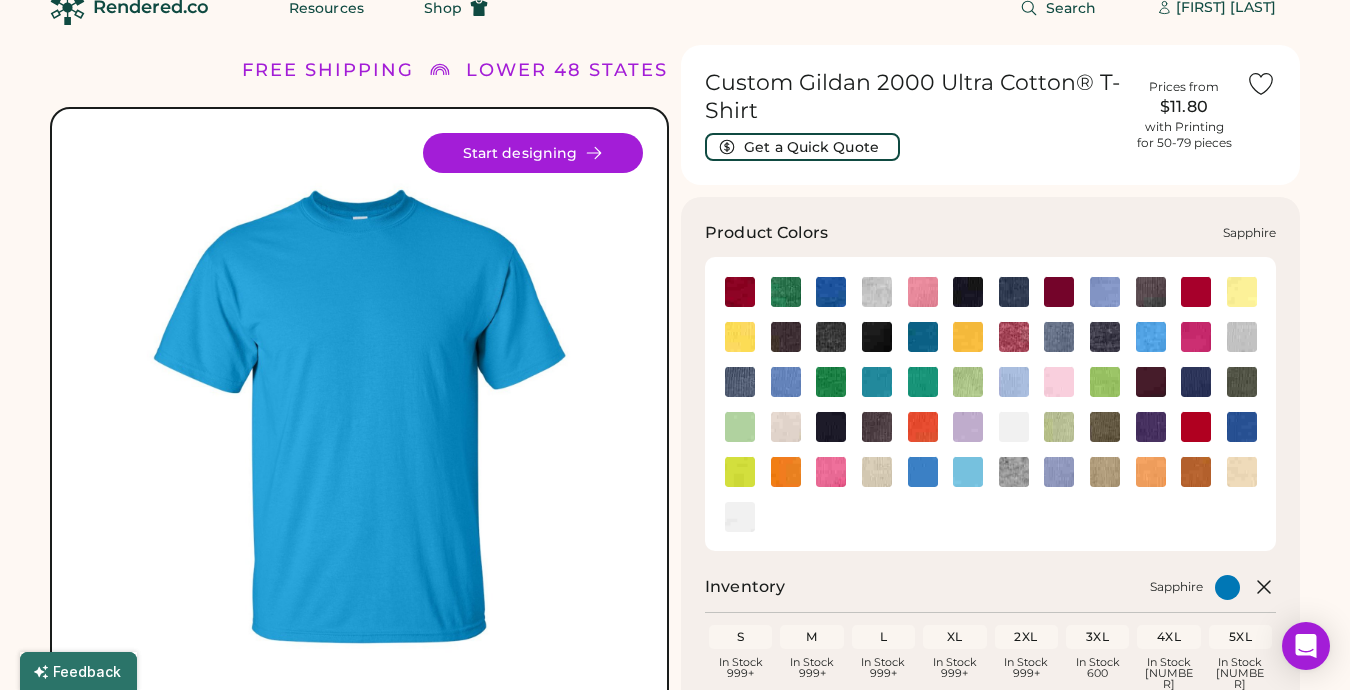 scroll, scrollTop: 42, scrollLeft: 0, axis: vertical 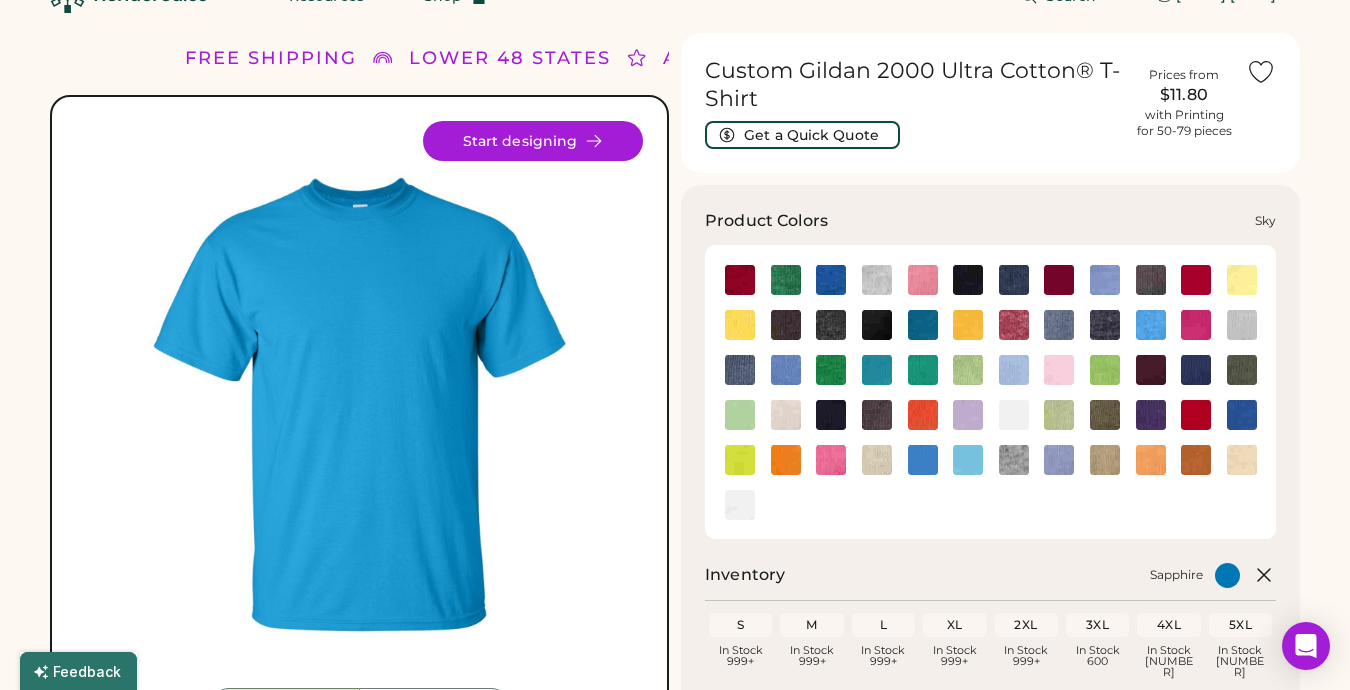 click 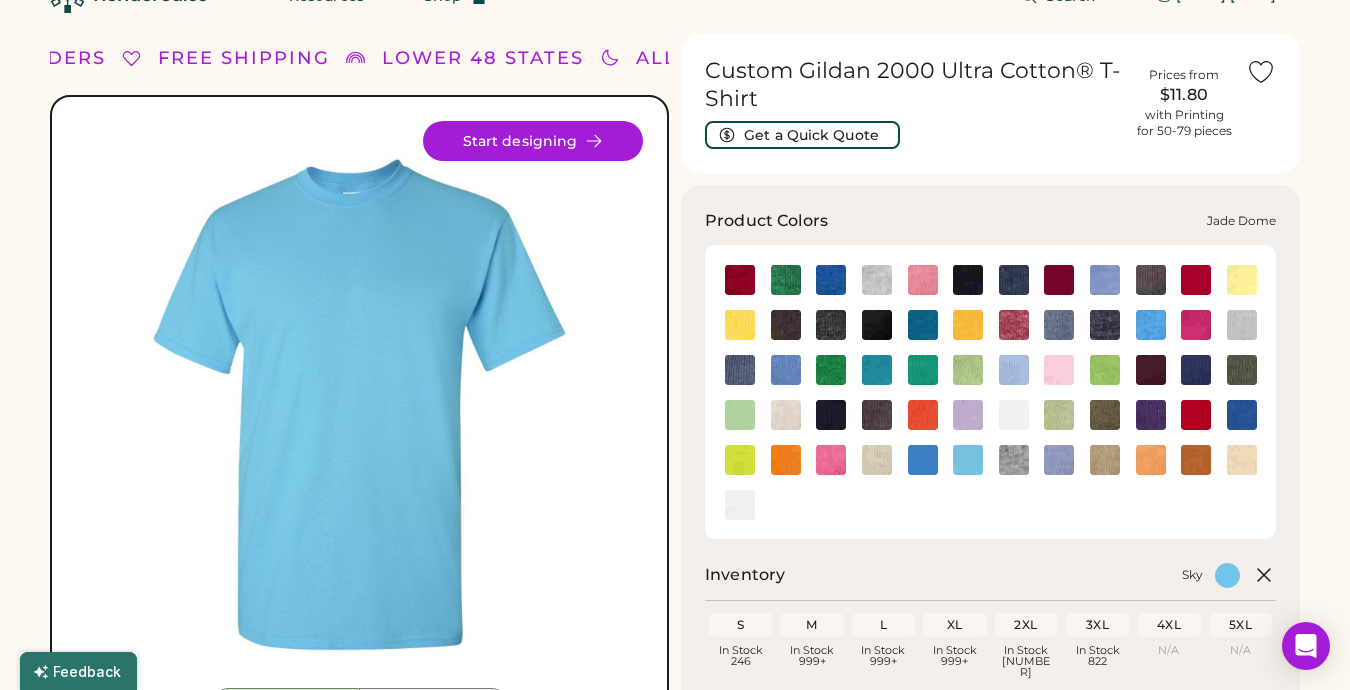 click 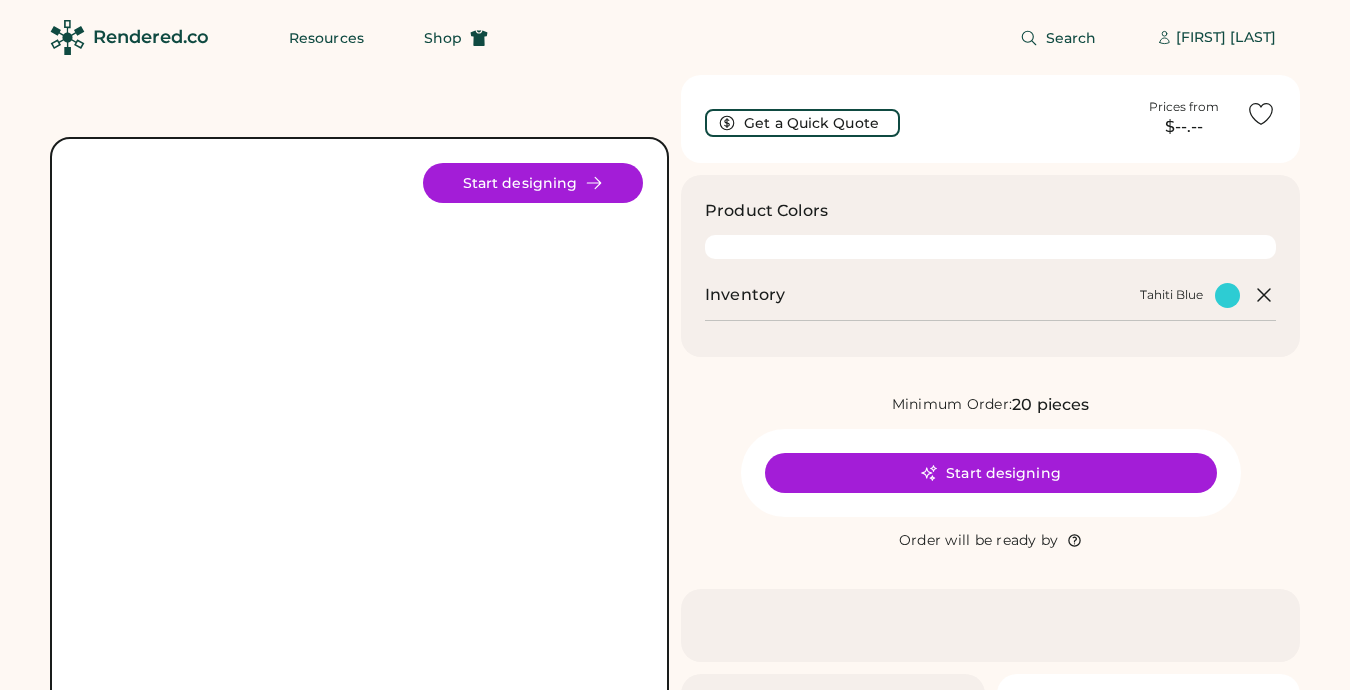 scroll, scrollTop: 0, scrollLeft: 0, axis: both 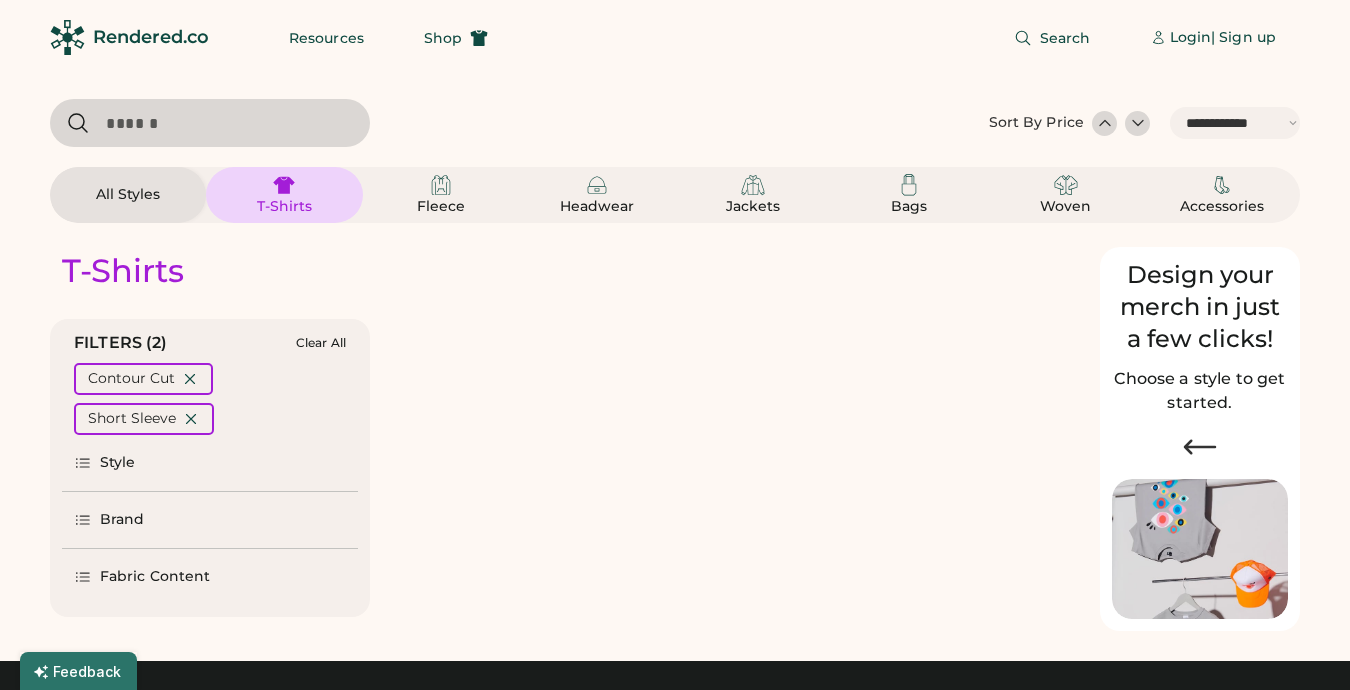 select on "*****" 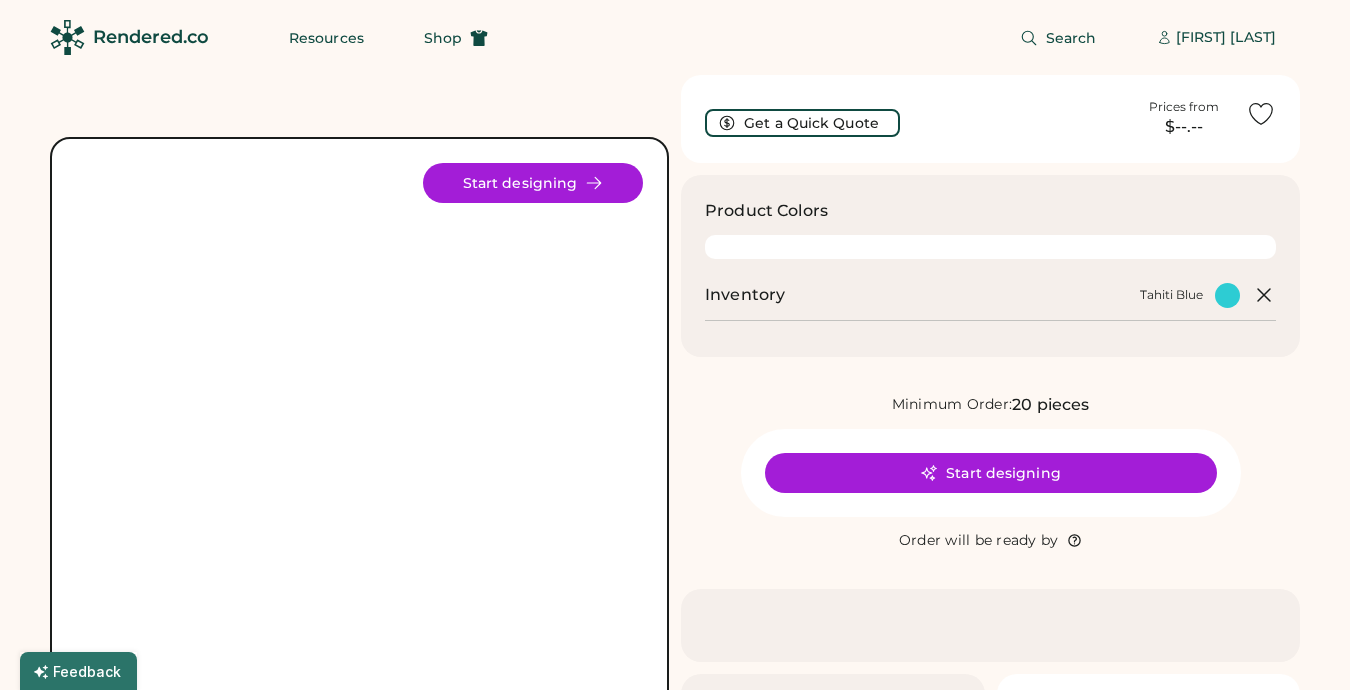scroll, scrollTop: 0, scrollLeft: 0, axis: both 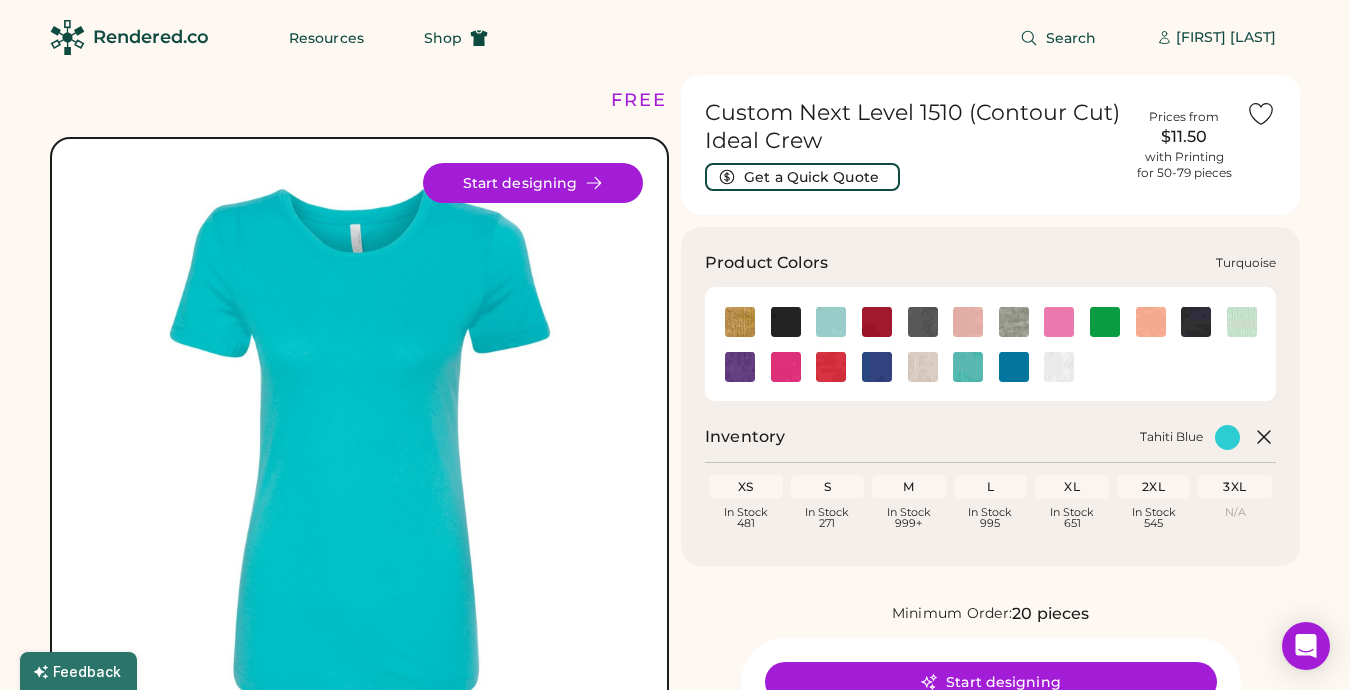 click 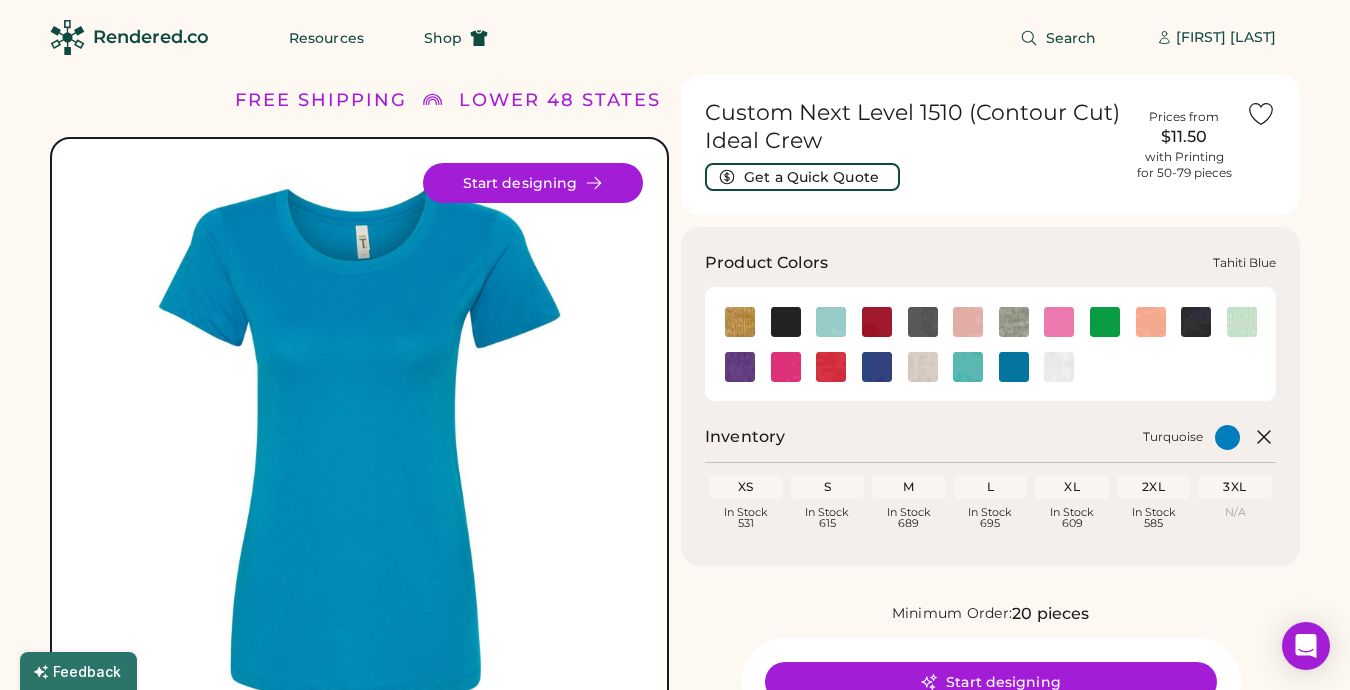 click 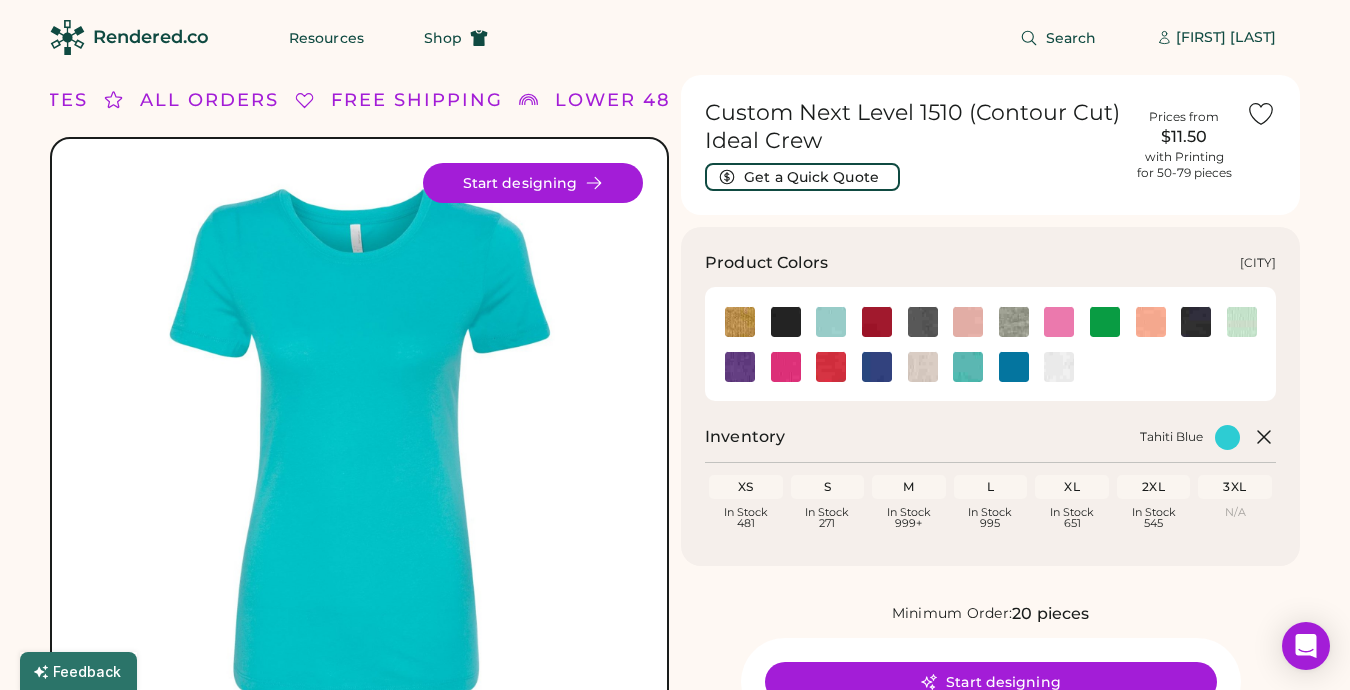 click 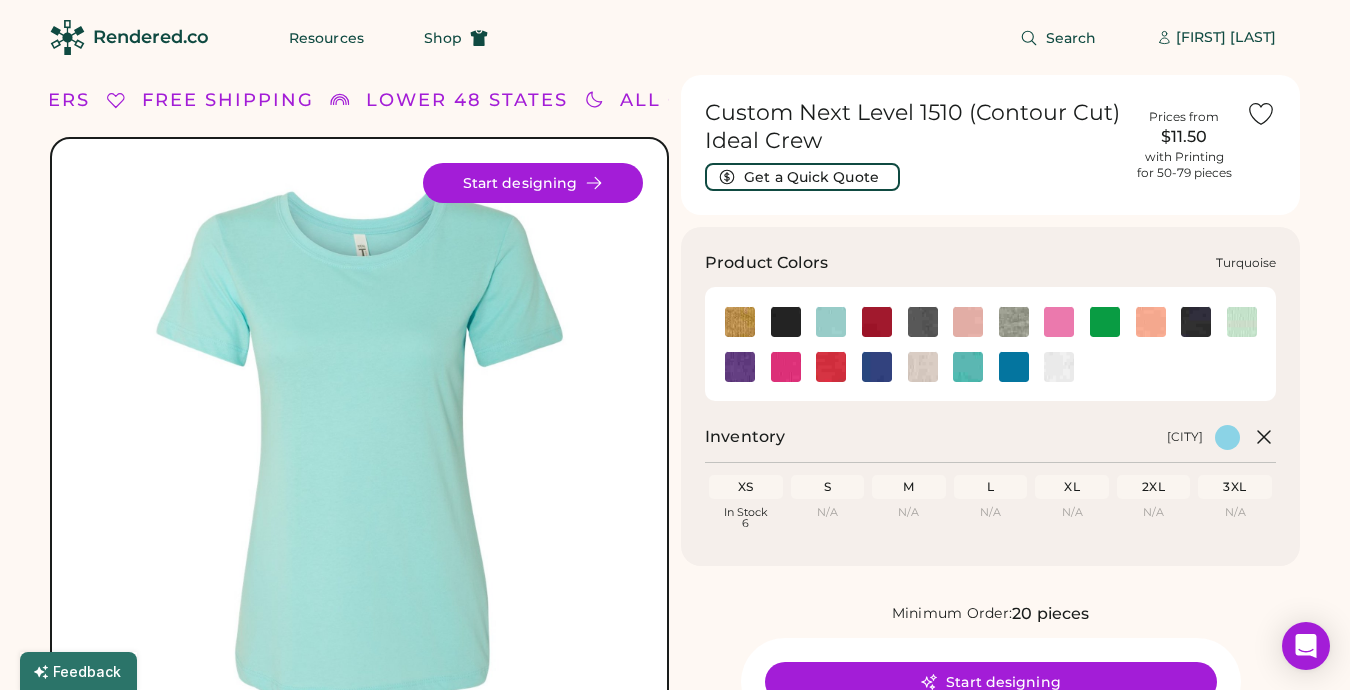 click 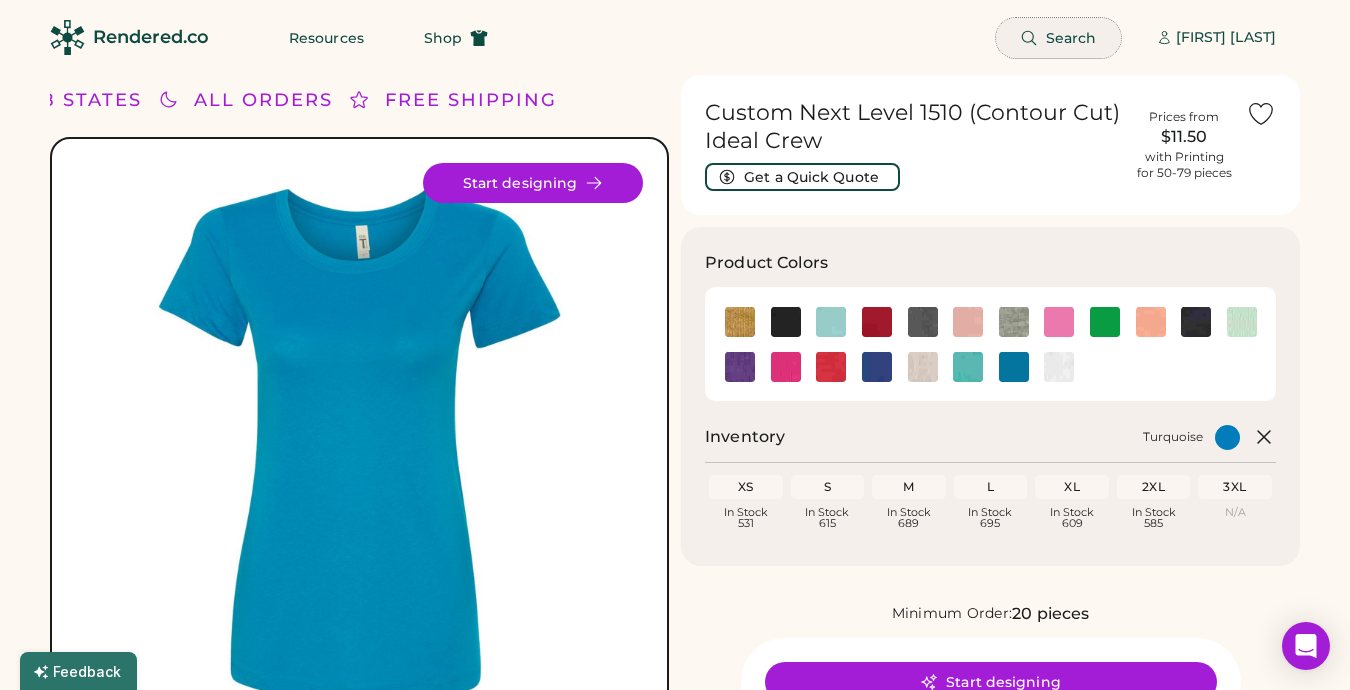 click on "Search" at bounding box center (1071, 38) 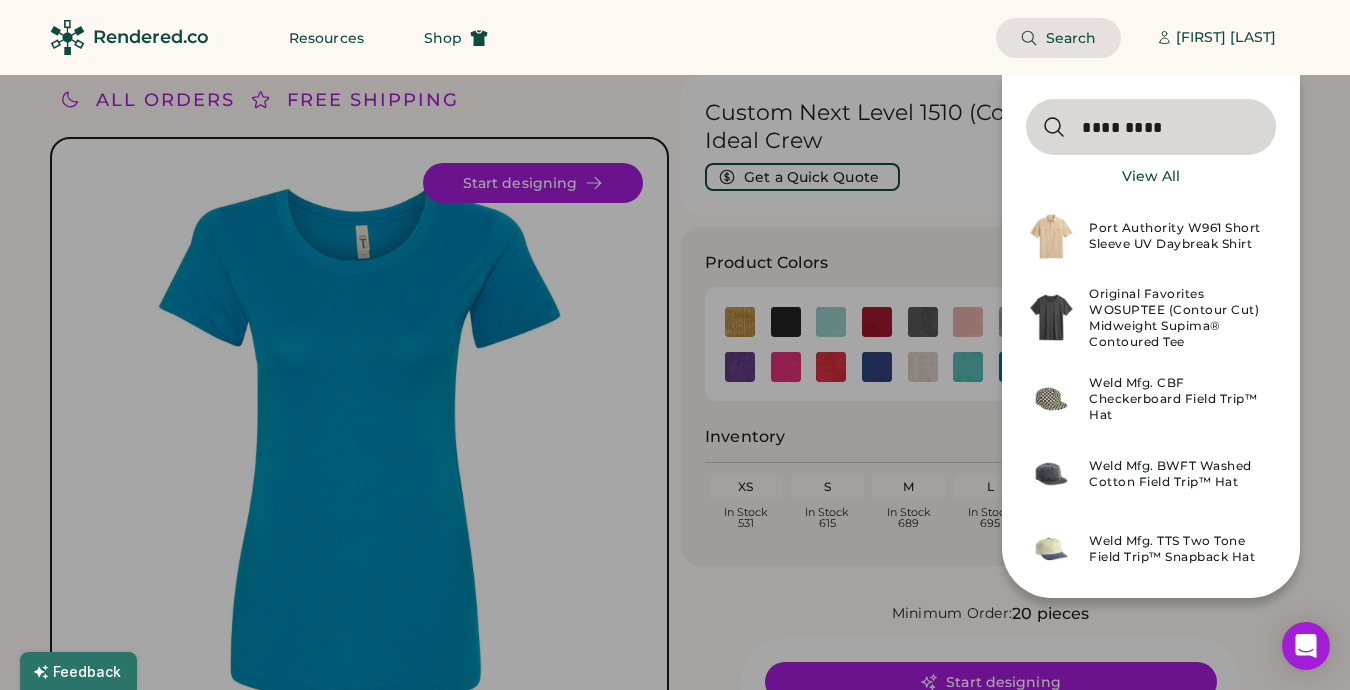 type on "*********" 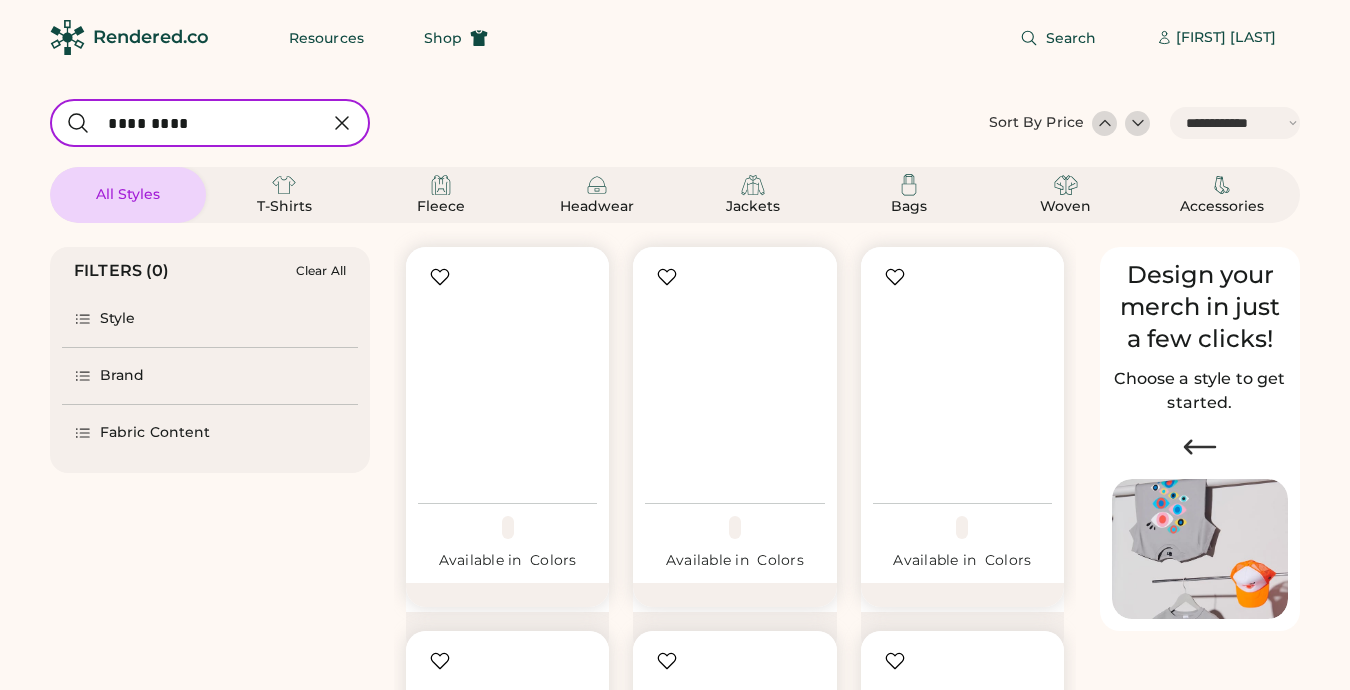 select on "*****" 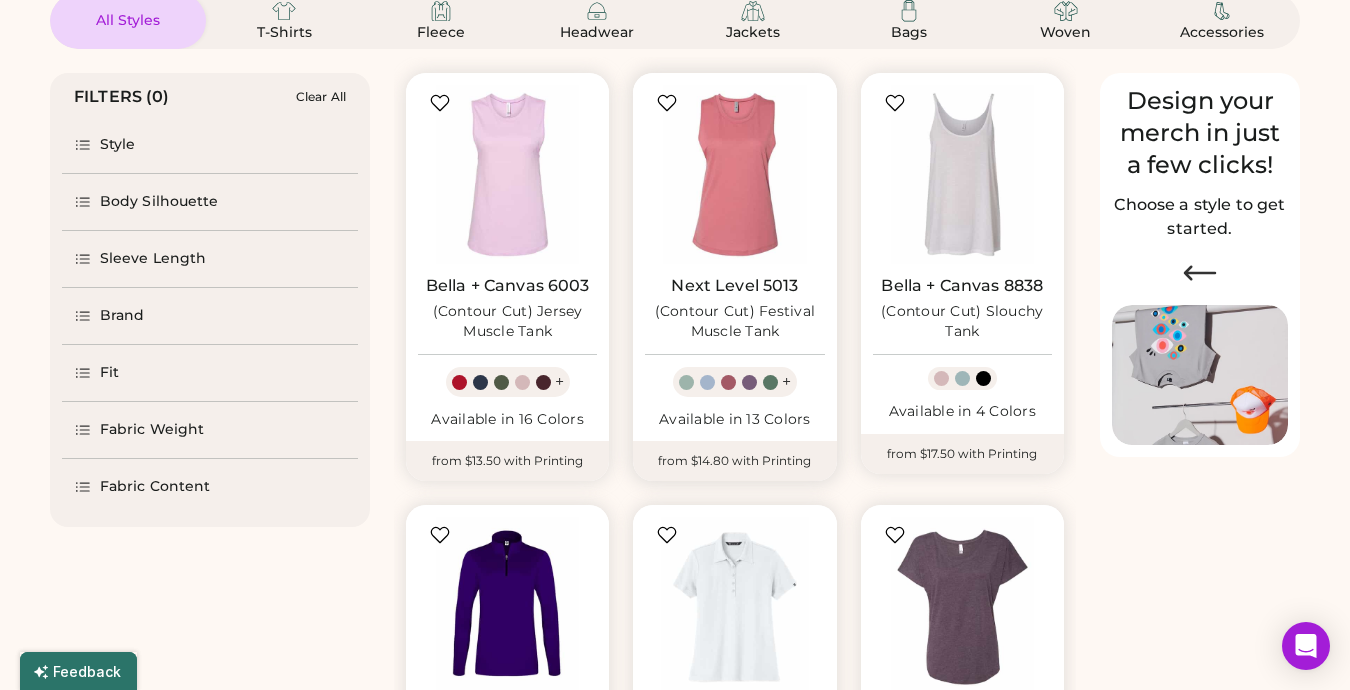 select on "*****" 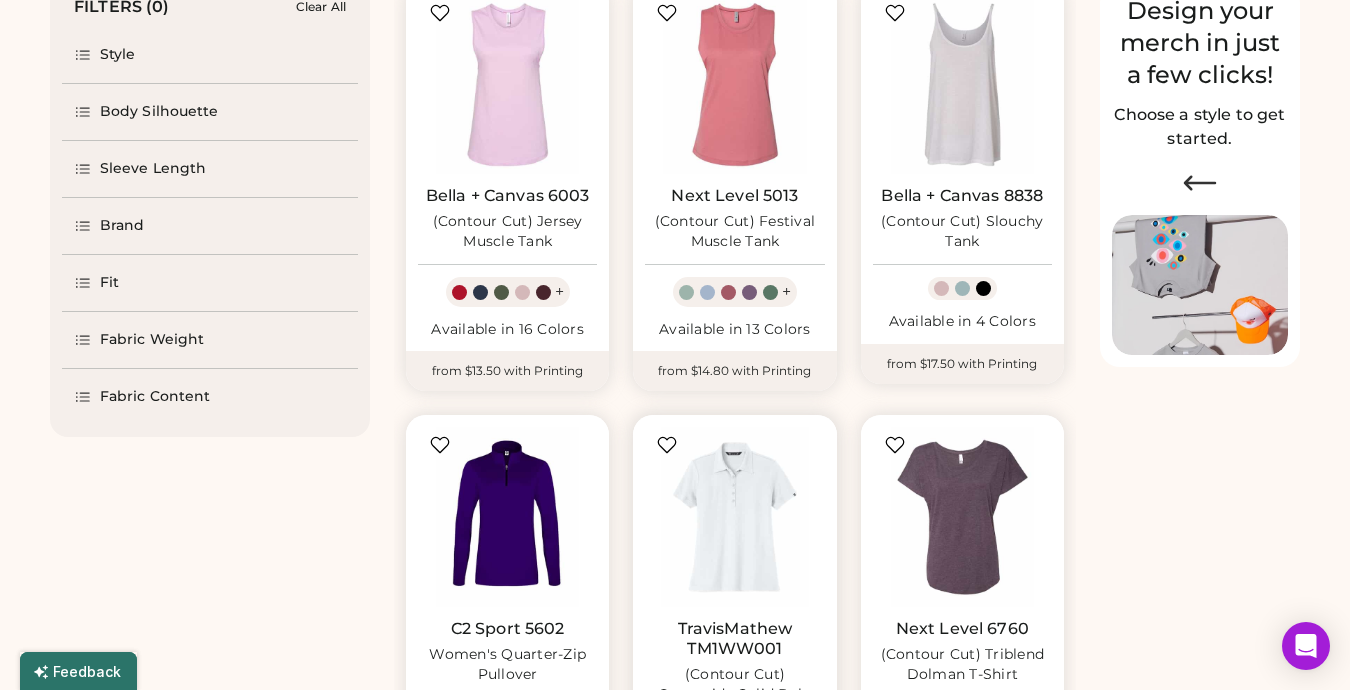 scroll, scrollTop: 268, scrollLeft: 0, axis: vertical 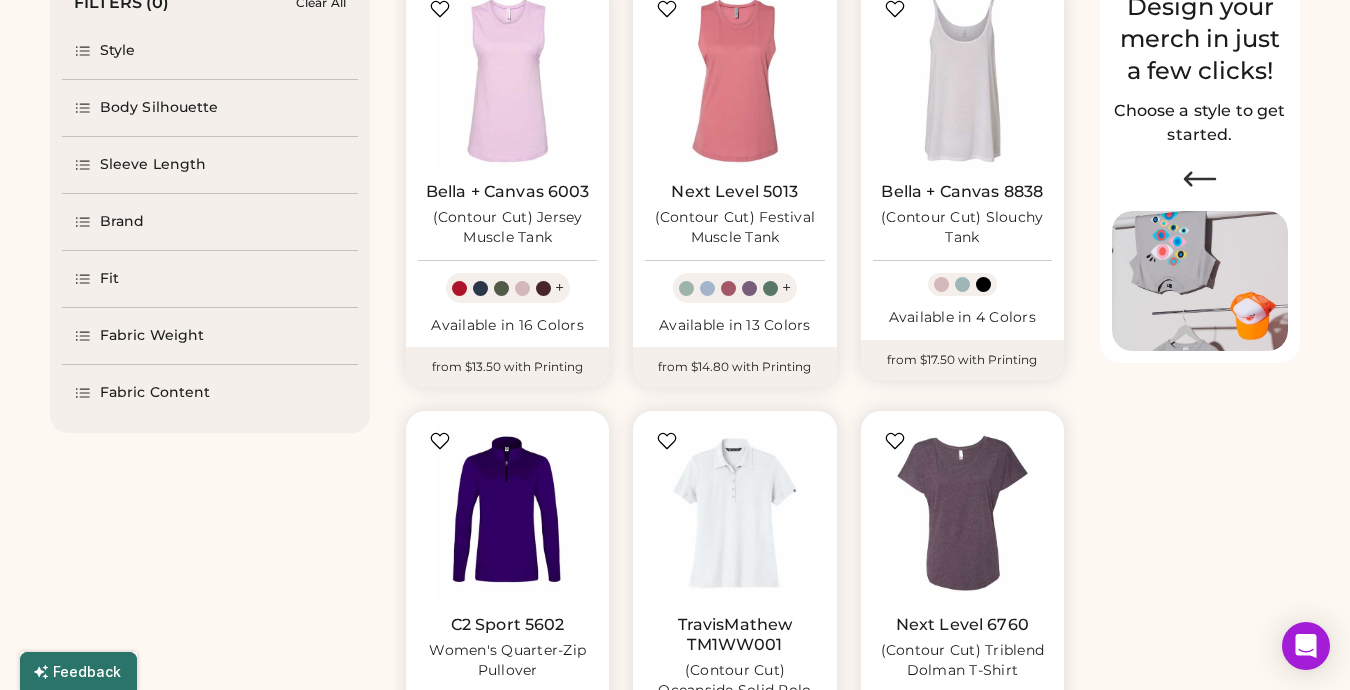 click on "Sleeve Length" at bounding box center [153, 165] 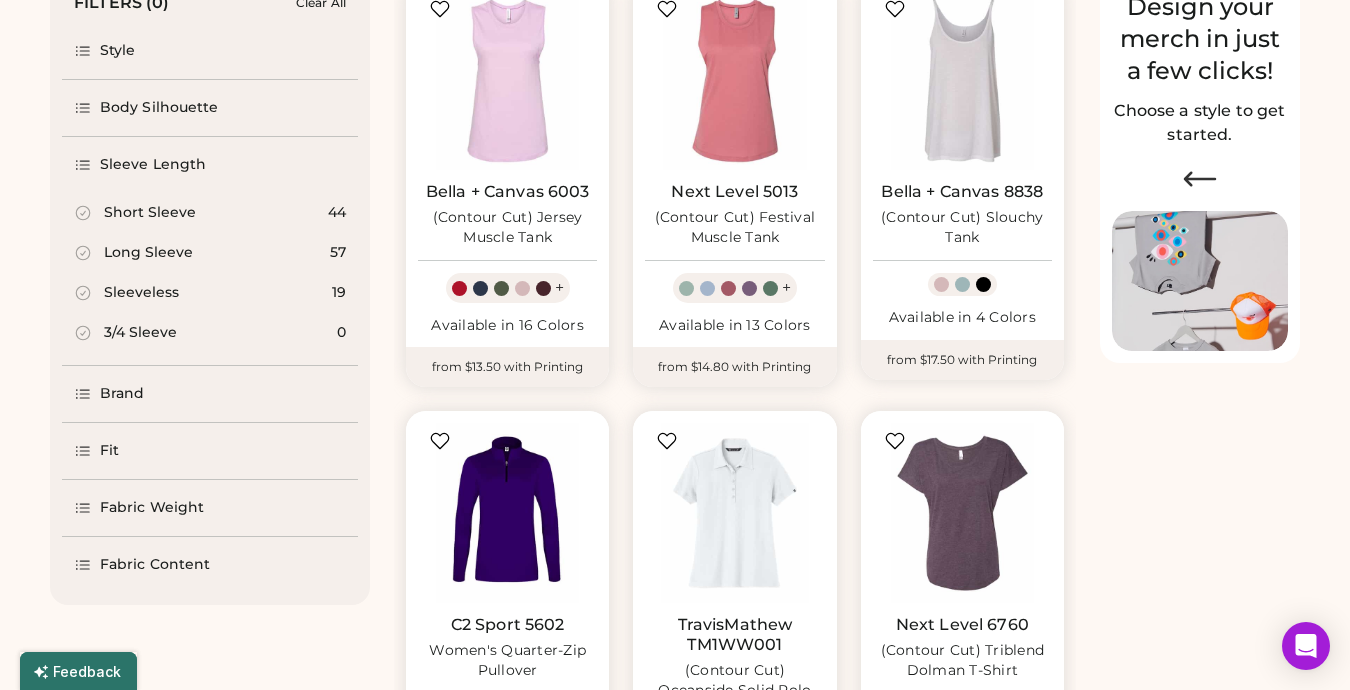 click on "Short Sleeve" at bounding box center [150, 213] 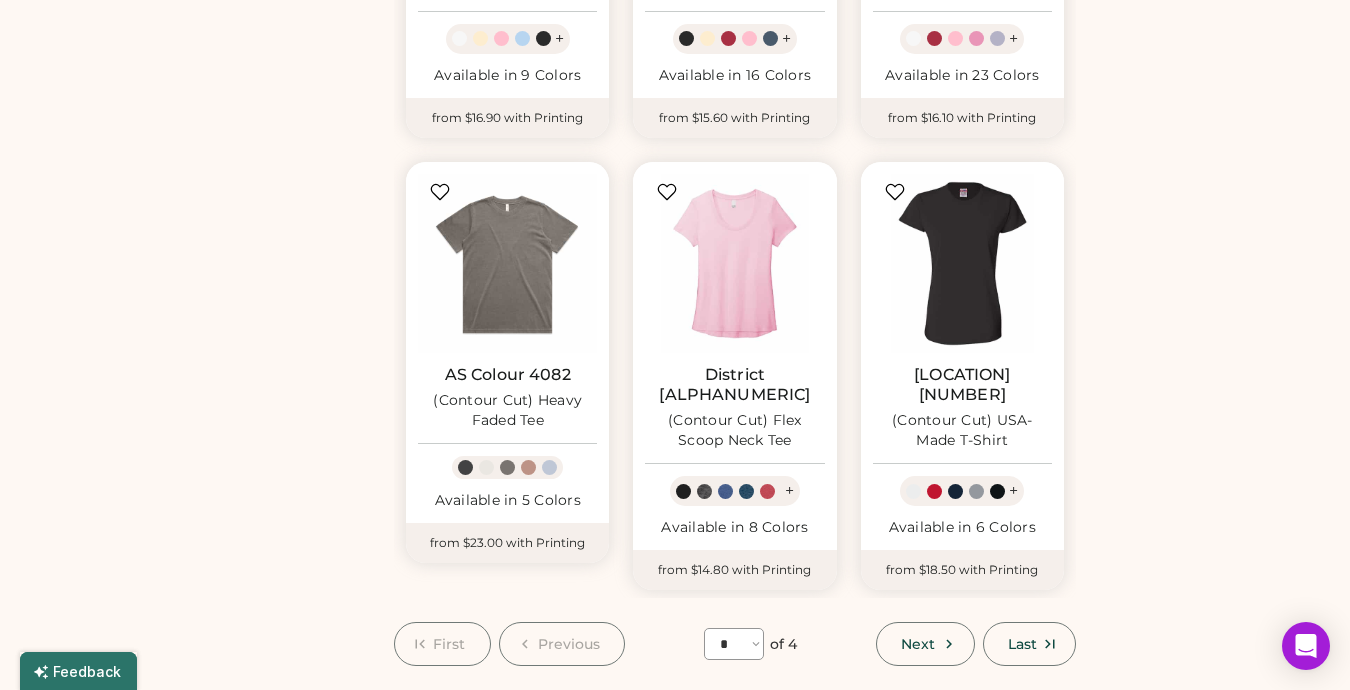 scroll, scrollTop: 1487, scrollLeft: 0, axis: vertical 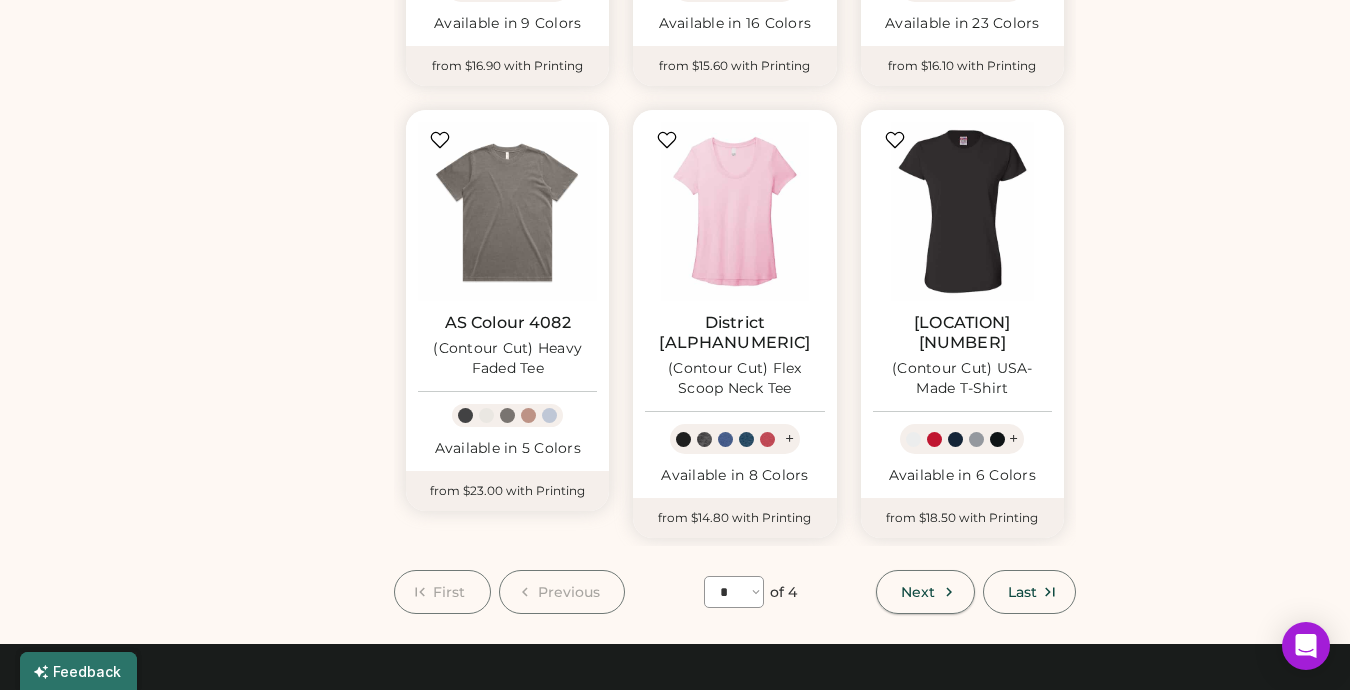 click on "Next" at bounding box center (918, 592) 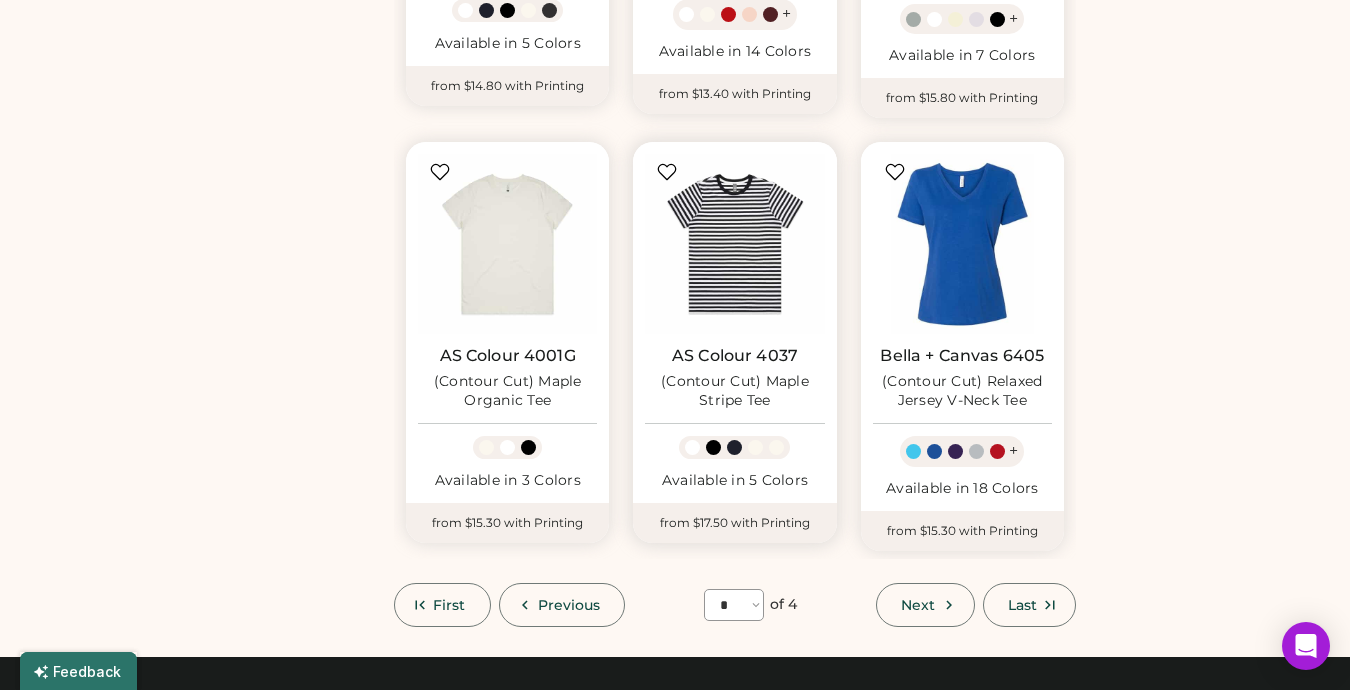 scroll, scrollTop: 1424, scrollLeft: 0, axis: vertical 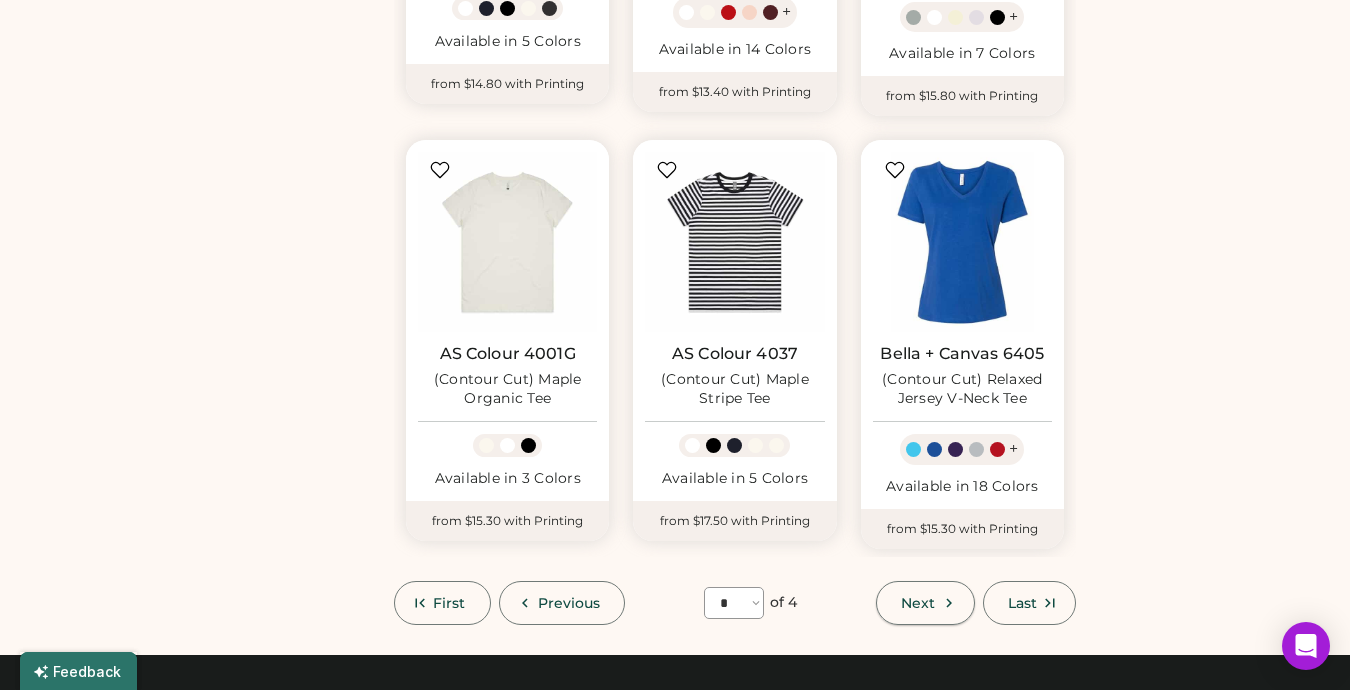 click on "Next" at bounding box center [918, 603] 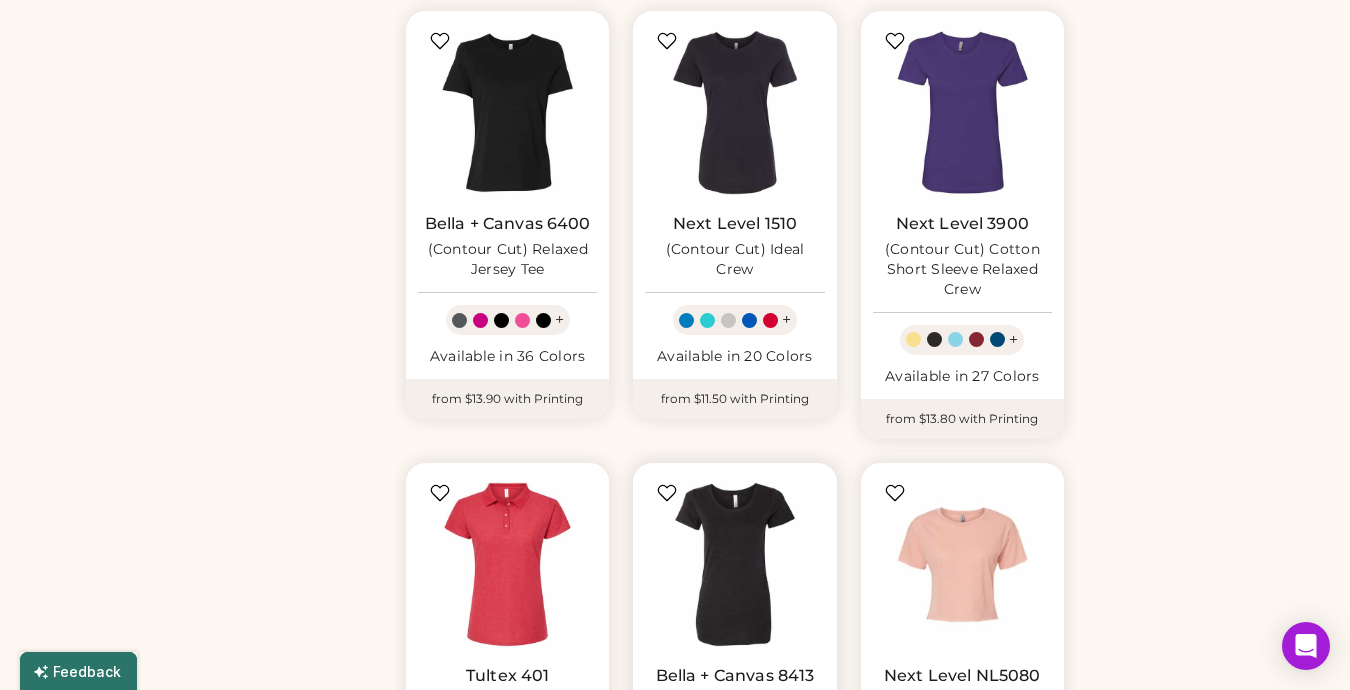 scroll, scrollTop: 993, scrollLeft: 0, axis: vertical 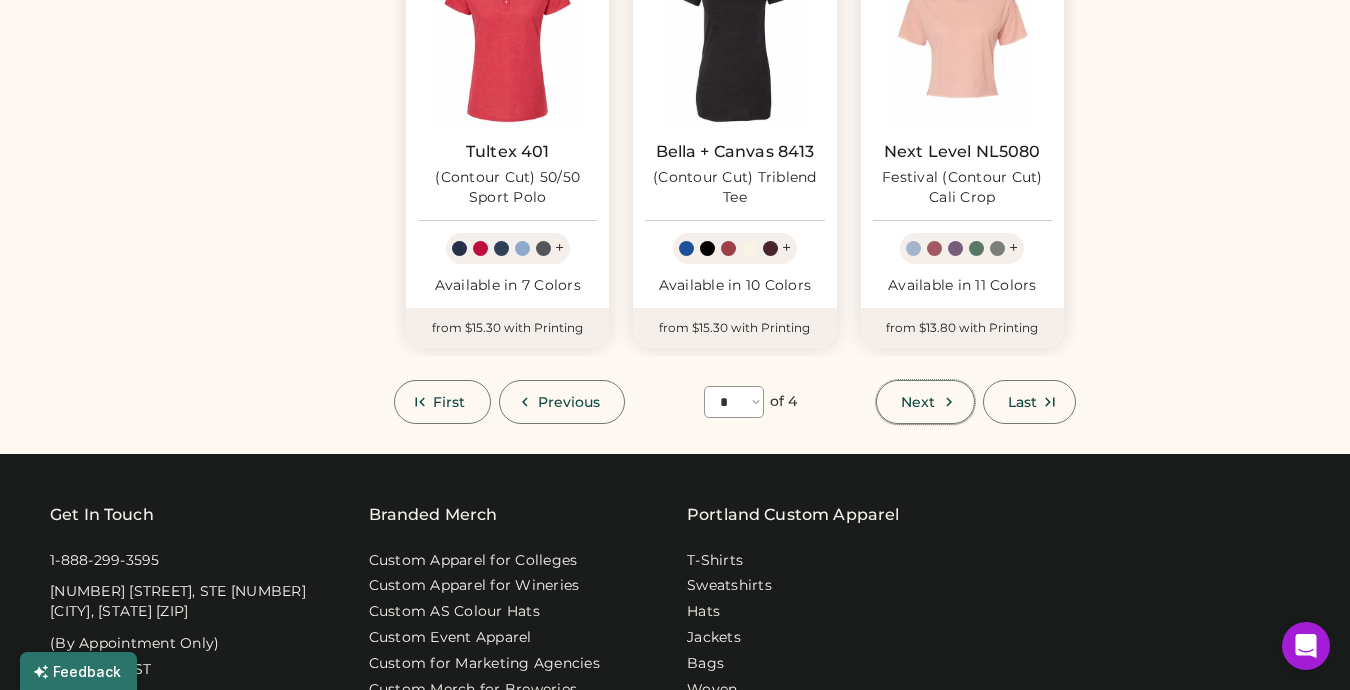 click on "Next" at bounding box center [918, 402] 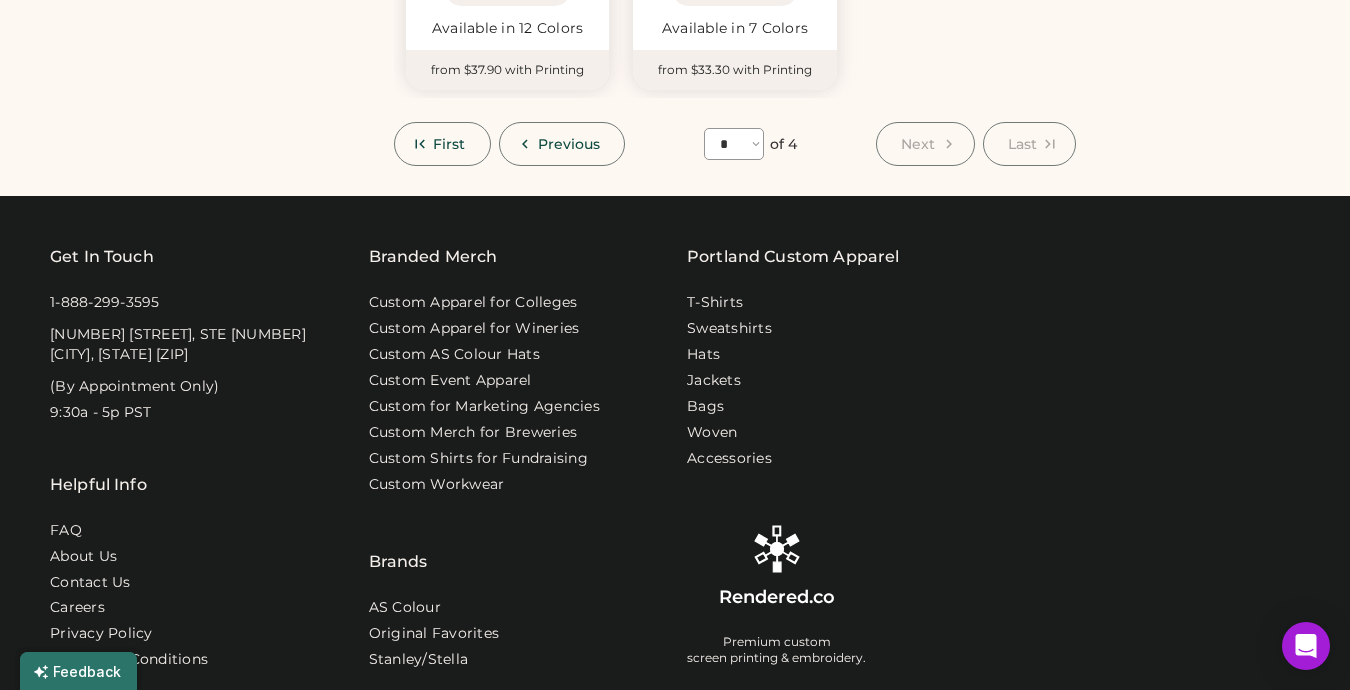 scroll, scrollTop: 1502, scrollLeft: 0, axis: vertical 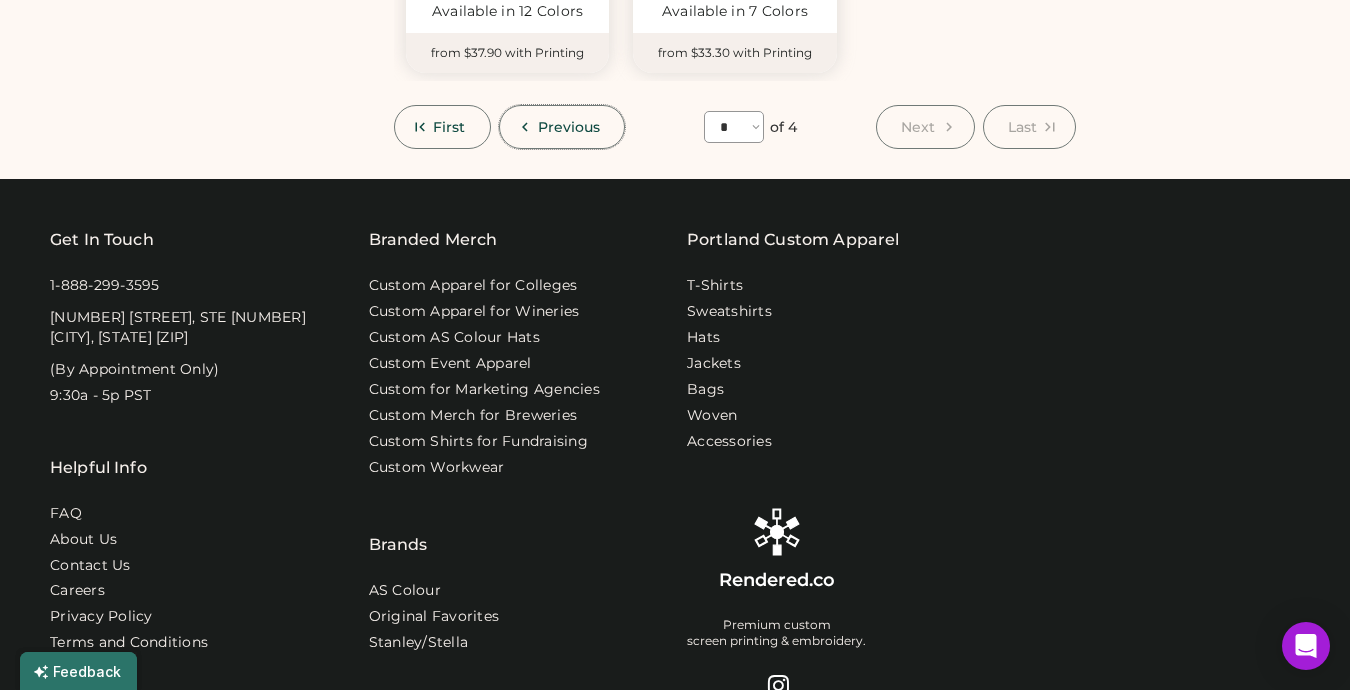 click on "Previous" at bounding box center [569, 127] 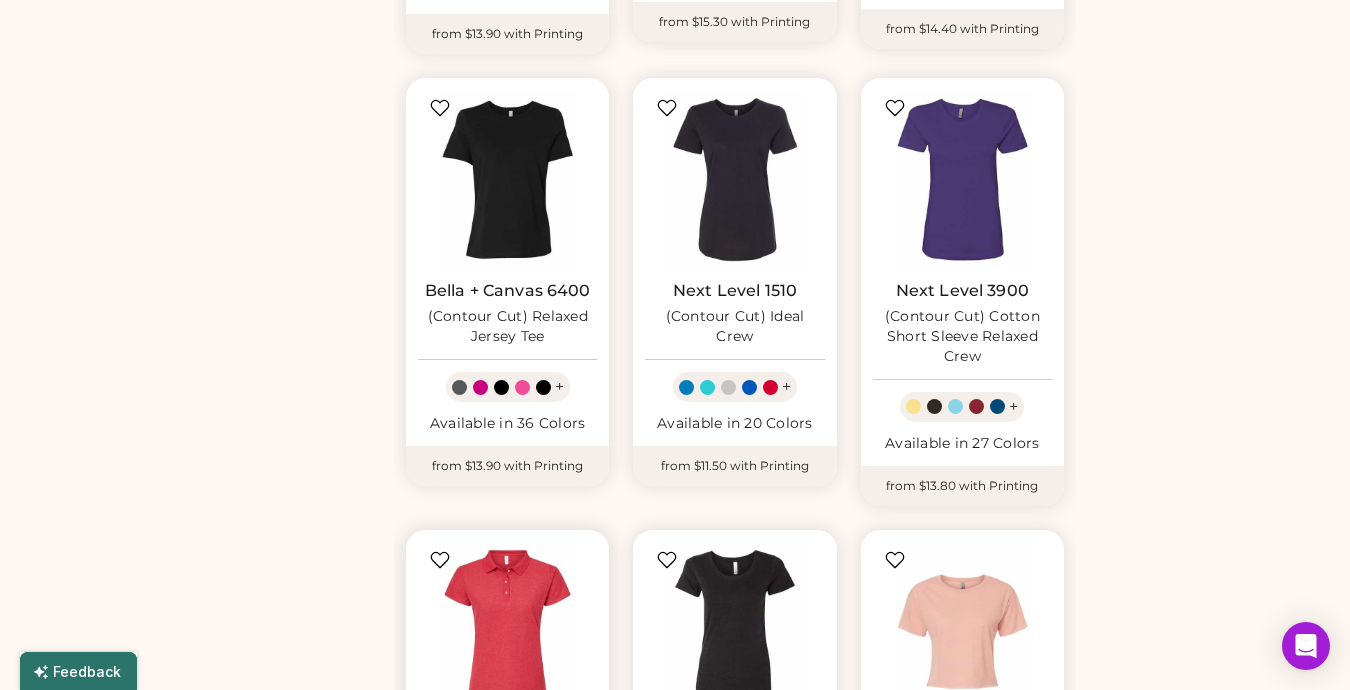 scroll, scrollTop: 1048, scrollLeft: 0, axis: vertical 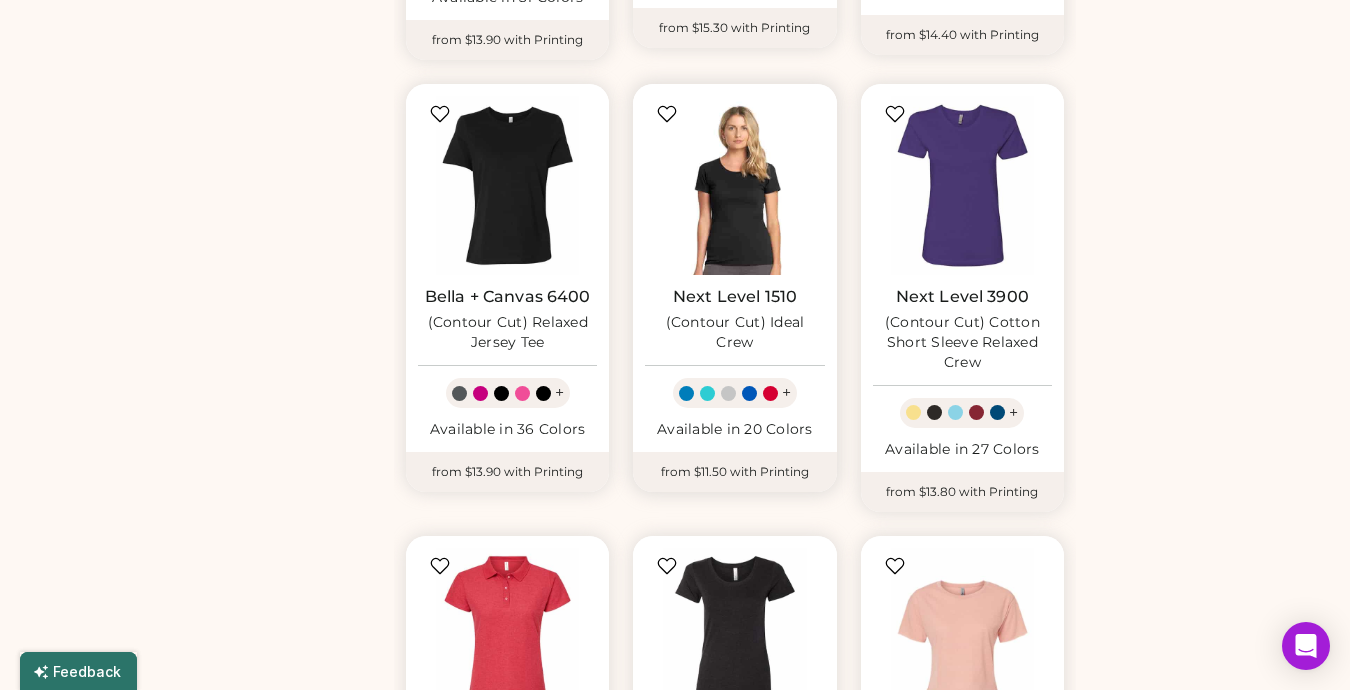 click at bounding box center (734, 185) 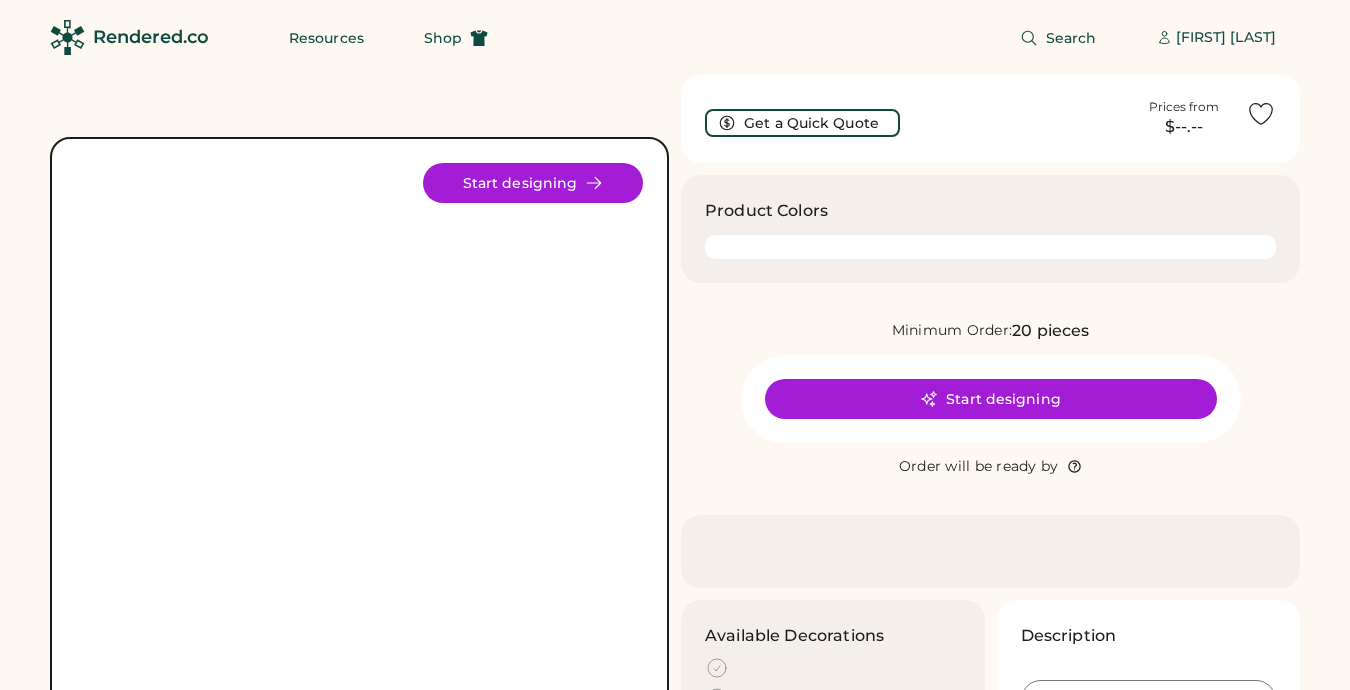 scroll, scrollTop: 0, scrollLeft: 0, axis: both 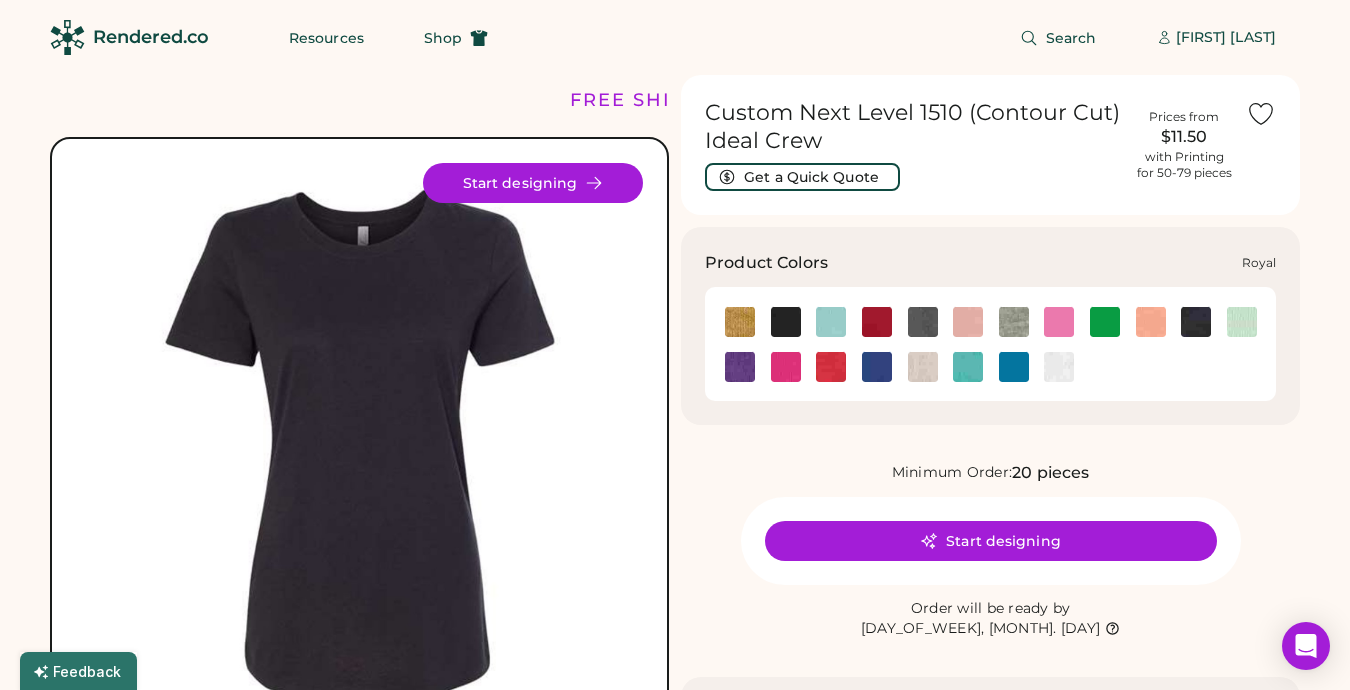click 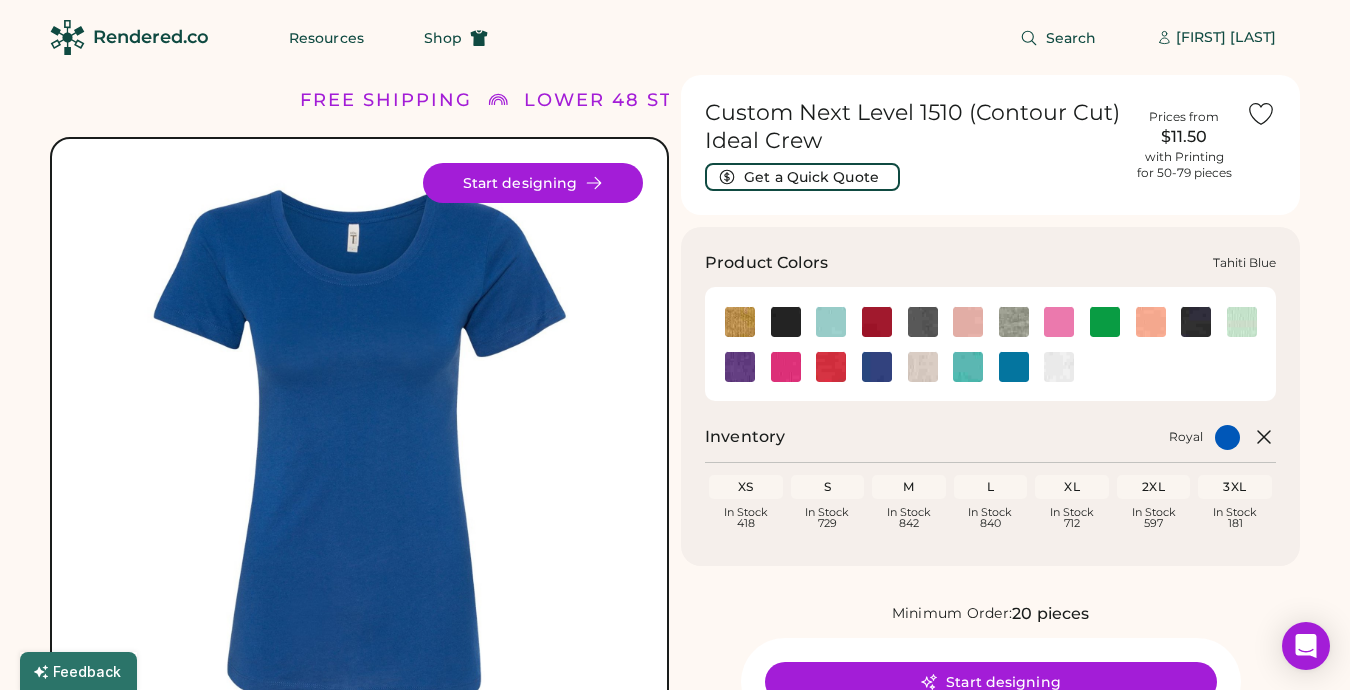 click 